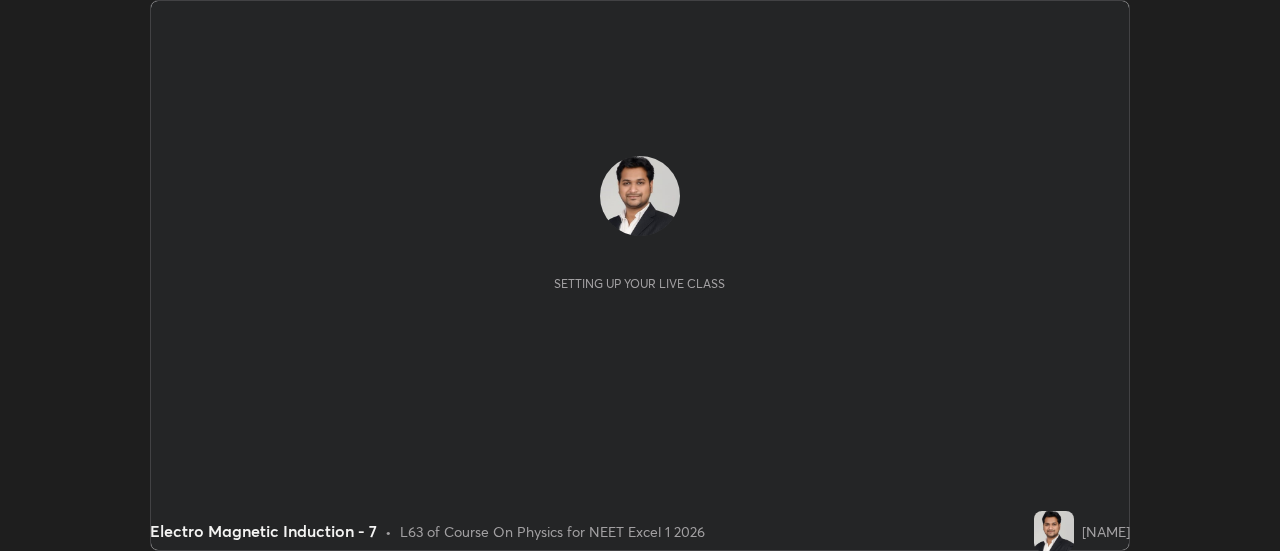 scroll, scrollTop: 0, scrollLeft: 0, axis: both 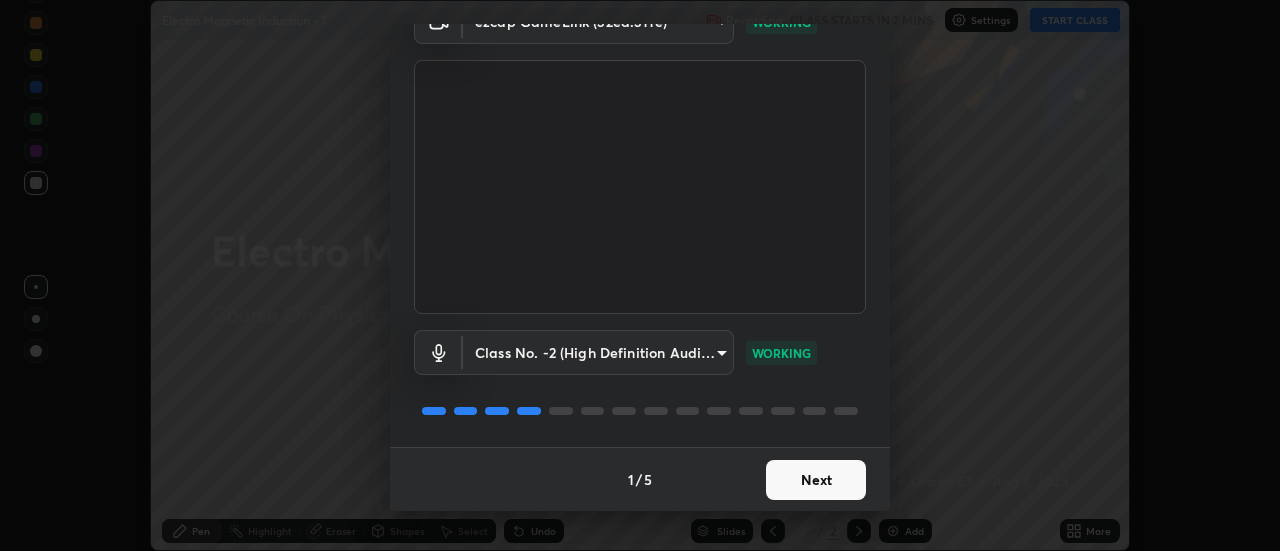 click on "Next" at bounding box center [816, 480] 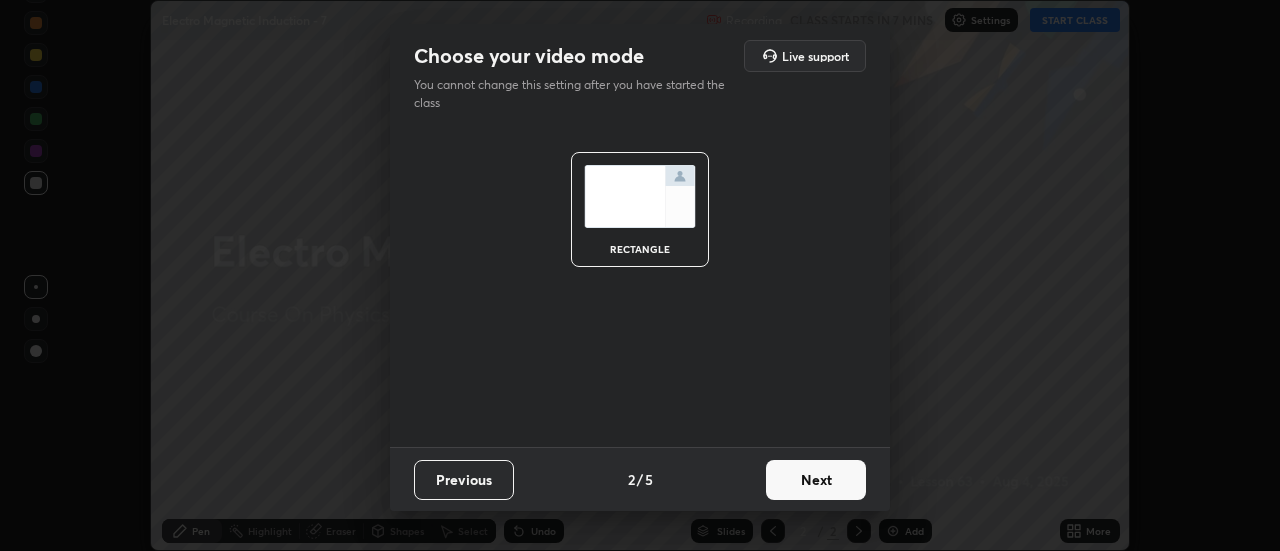 click on "Next" at bounding box center [816, 480] 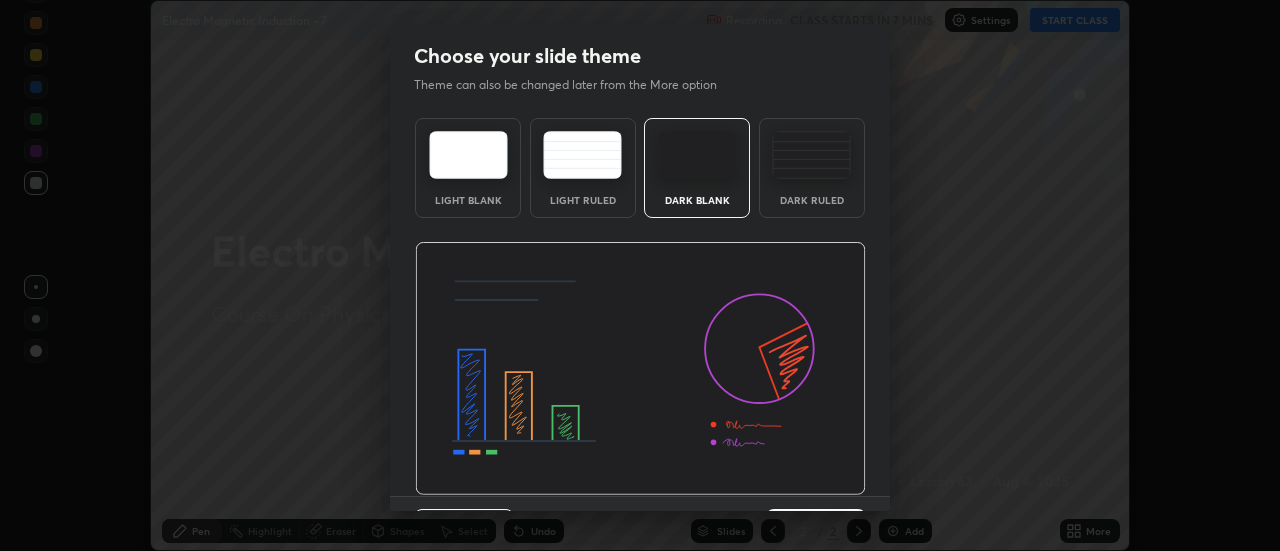 click at bounding box center [640, 369] 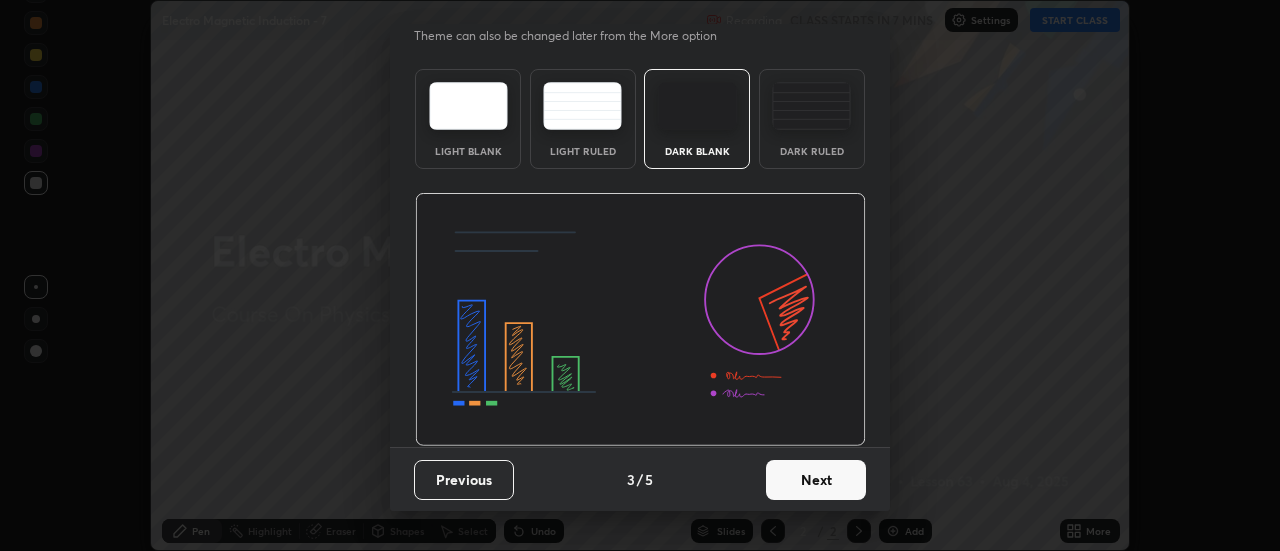 click on "Next" at bounding box center (816, 480) 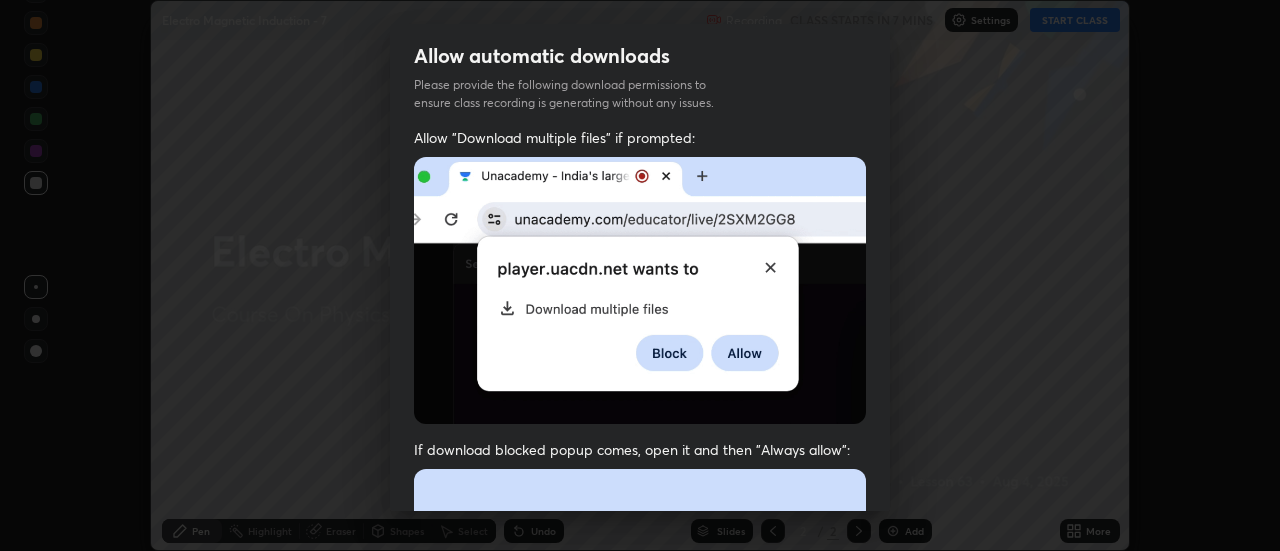 click at bounding box center (640, 687) 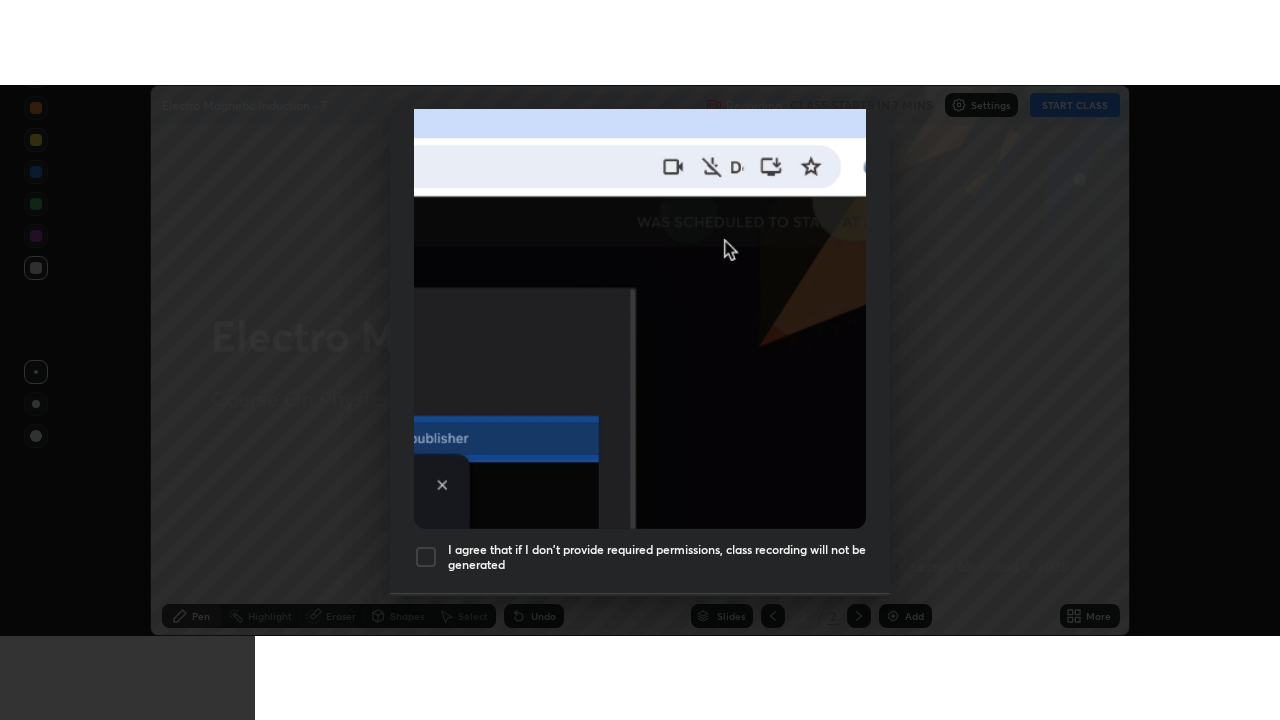 scroll, scrollTop: 513, scrollLeft: 0, axis: vertical 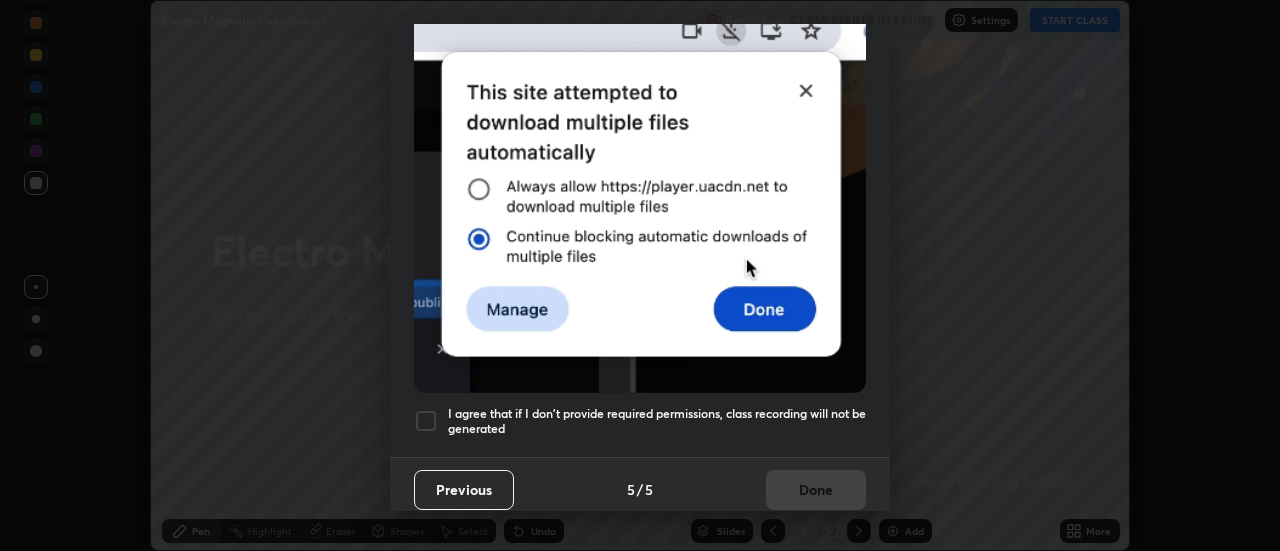 click at bounding box center [426, 421] 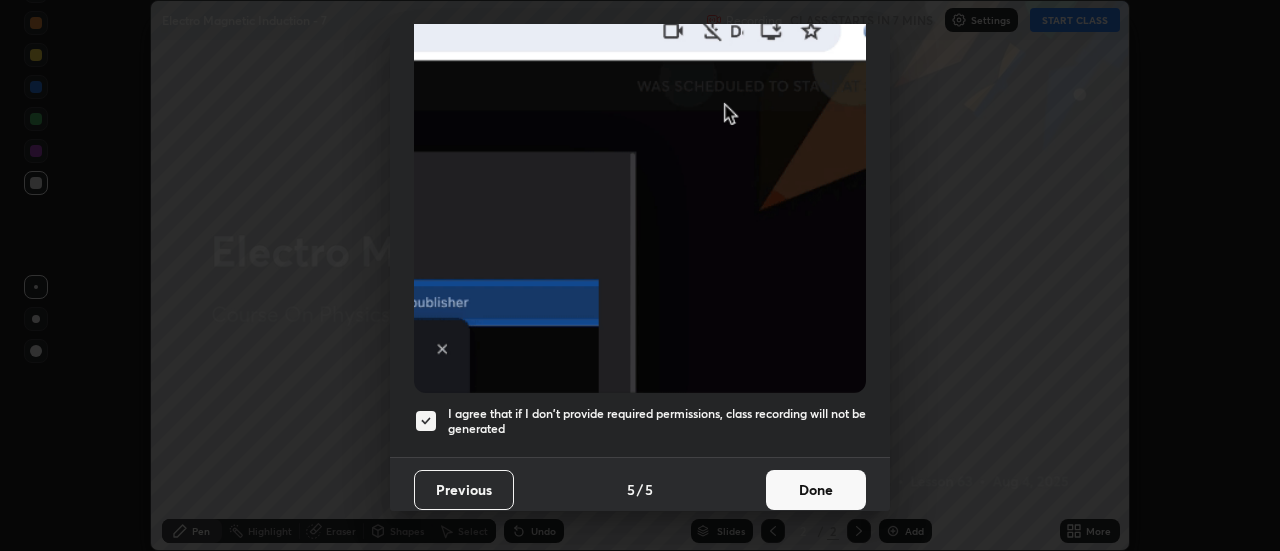 click on "Done" at bounding box center [816, 490] 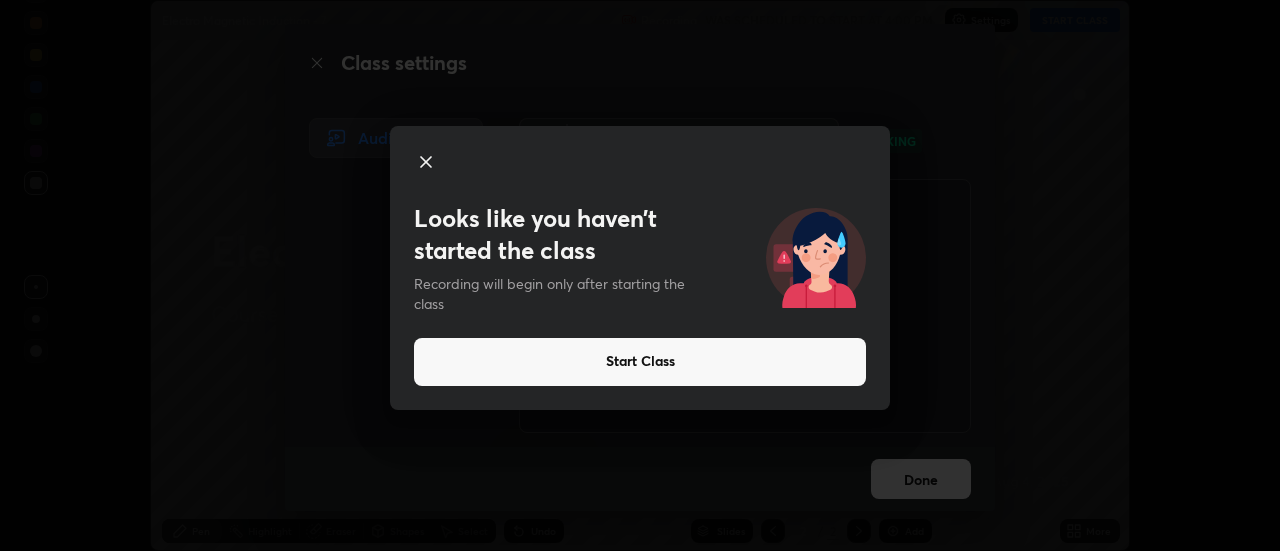 click on "Start Class" at bounding box center [640, 362] 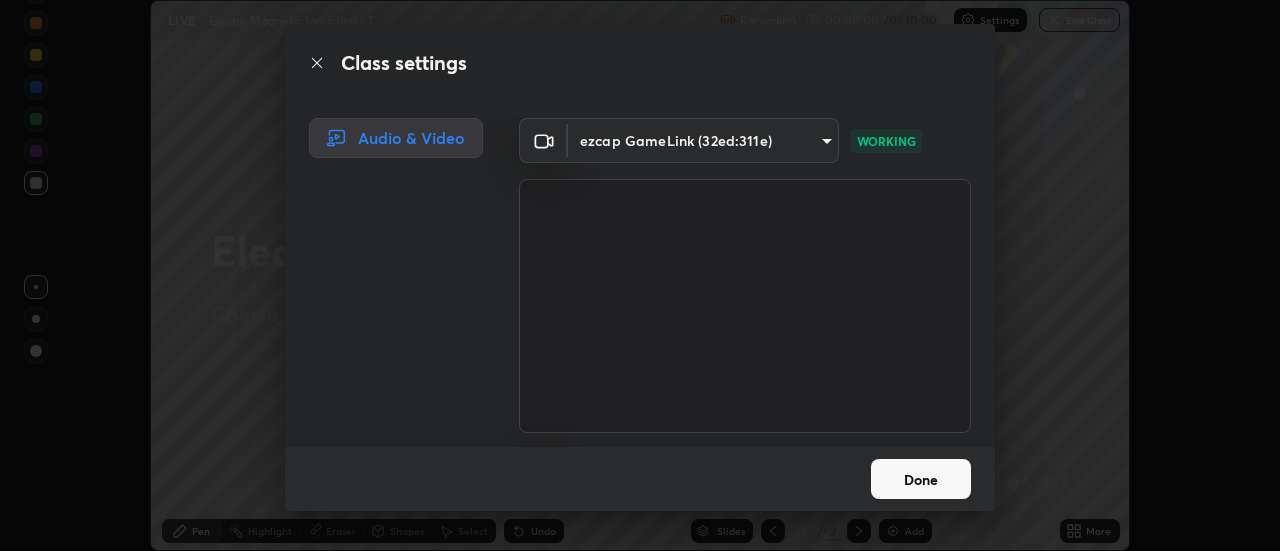 click on "Done" at bounding box center (921, 479) 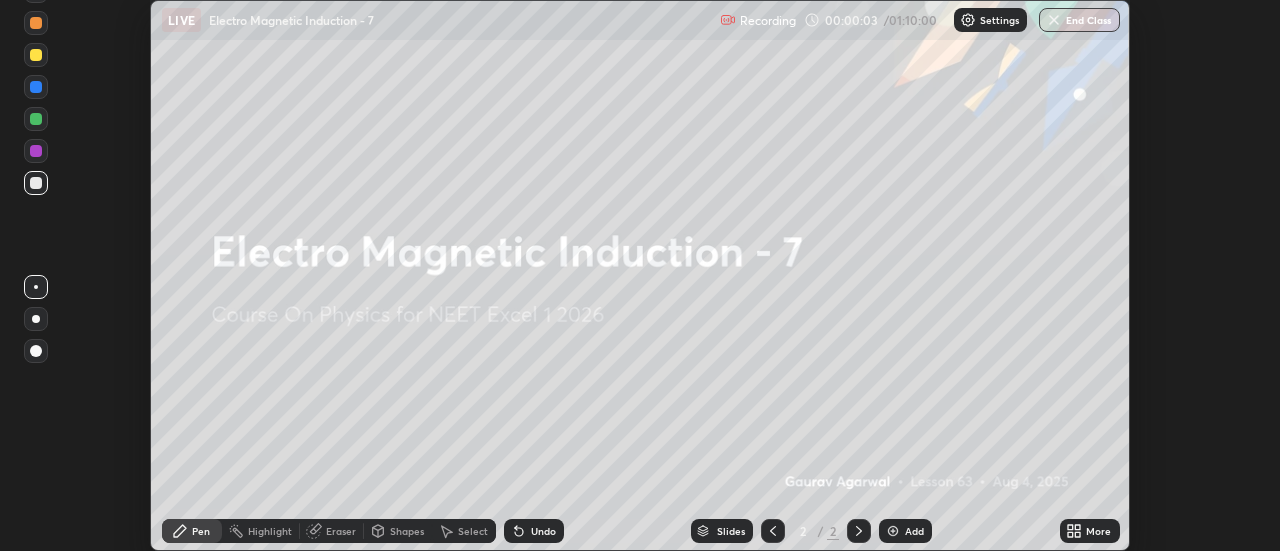 click on "Add" at bounding box center (914, 531) 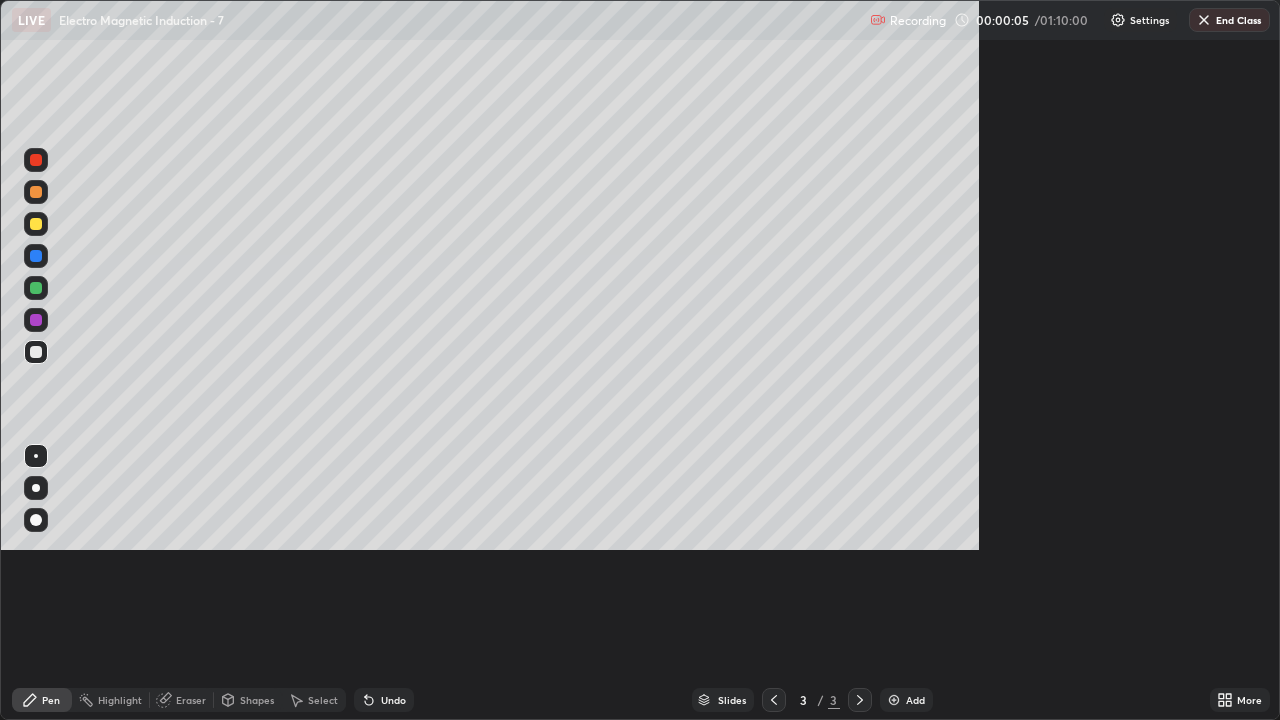 scroll, scrollTop: 99280, scrollLeft: 98720, axis: both 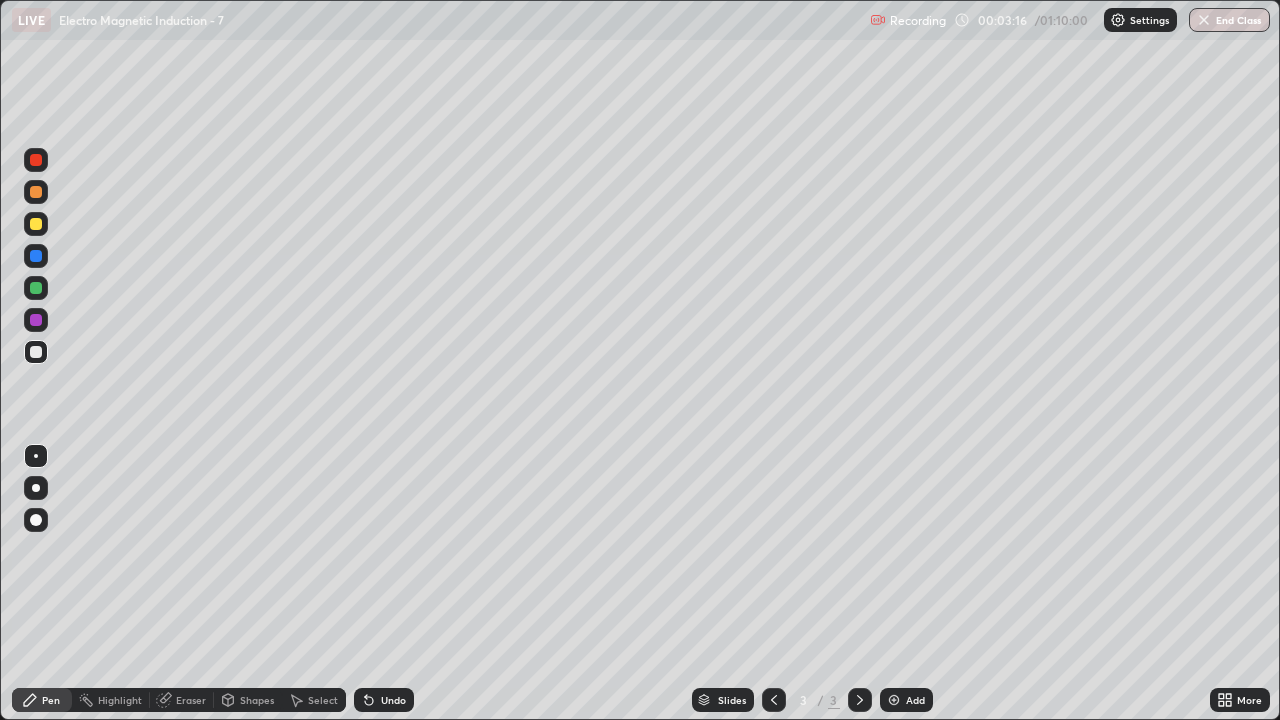 click at bounding box center (36, 488) 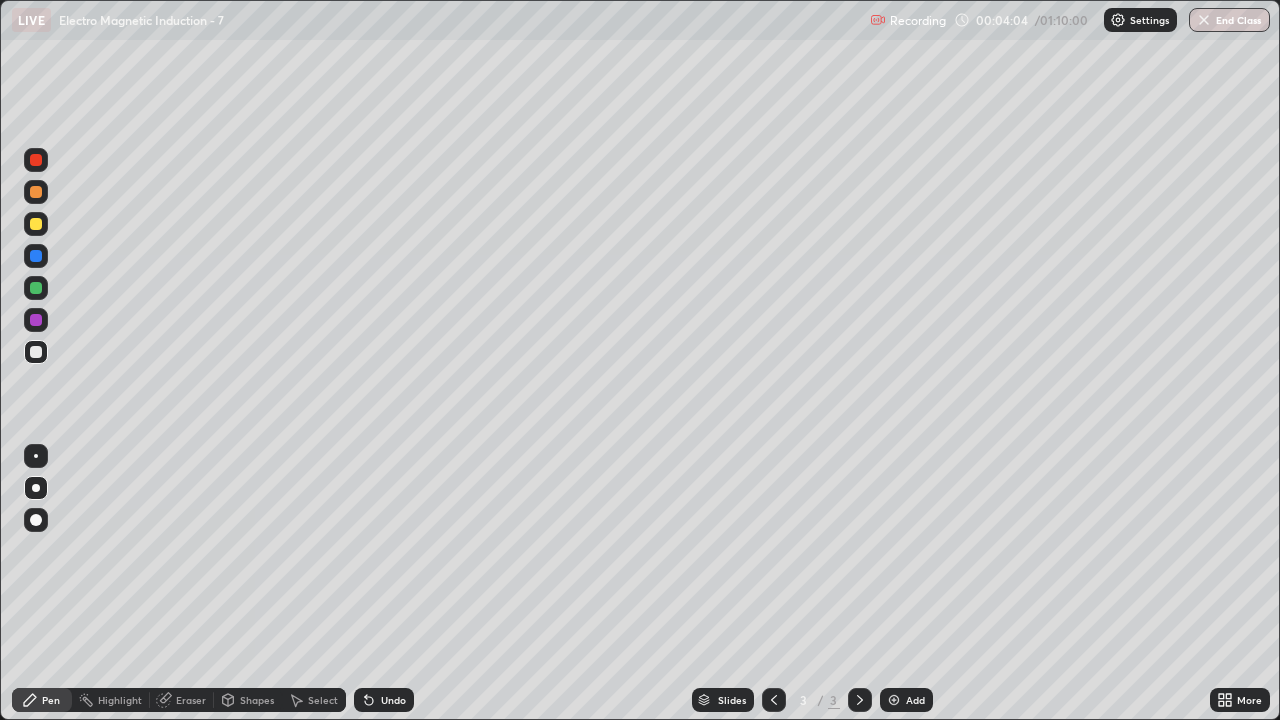 click on "Undo" at bounding box center [384, 700] 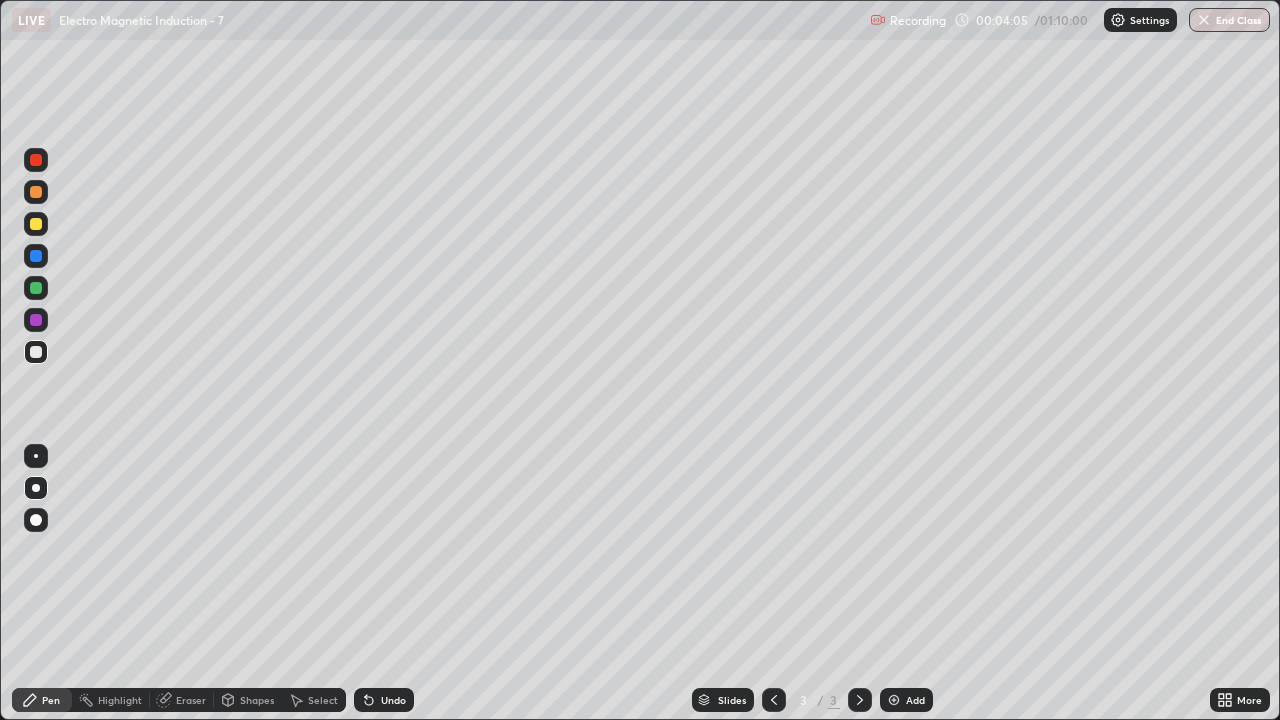 click on "Undo" at bounding box center (384, 700) 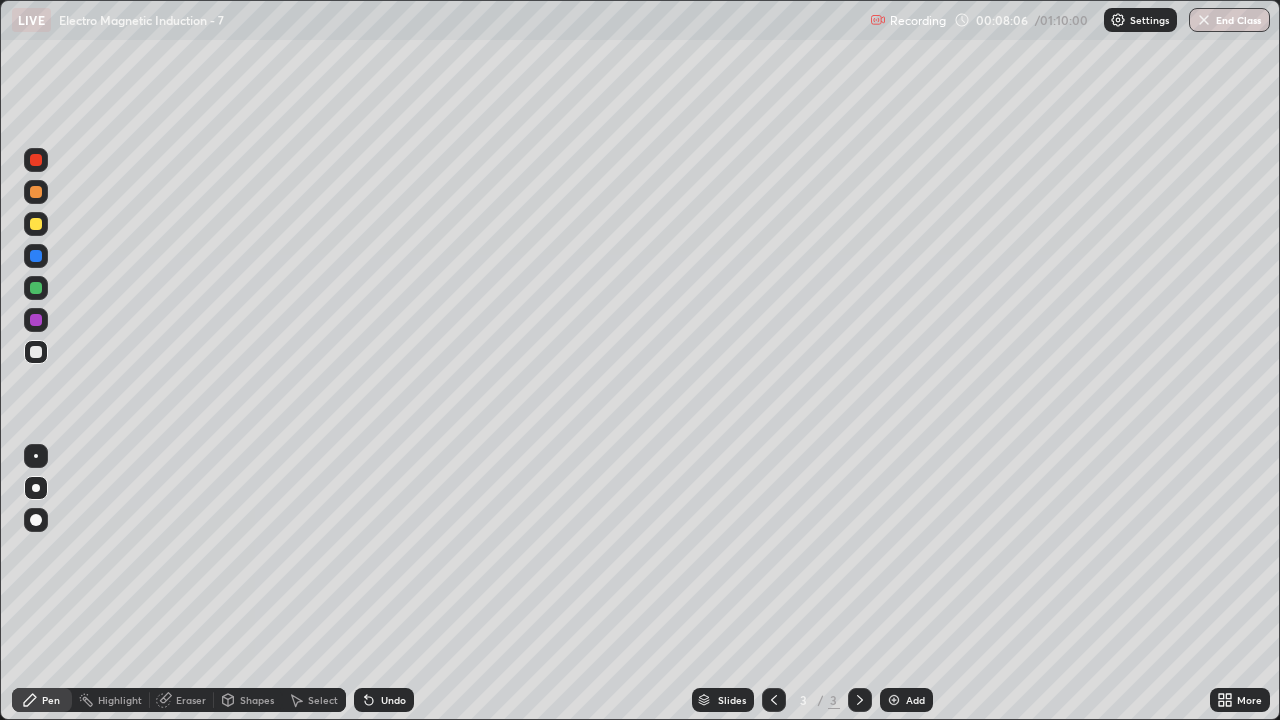 click on "Undo" at bounding box center [393, 700] 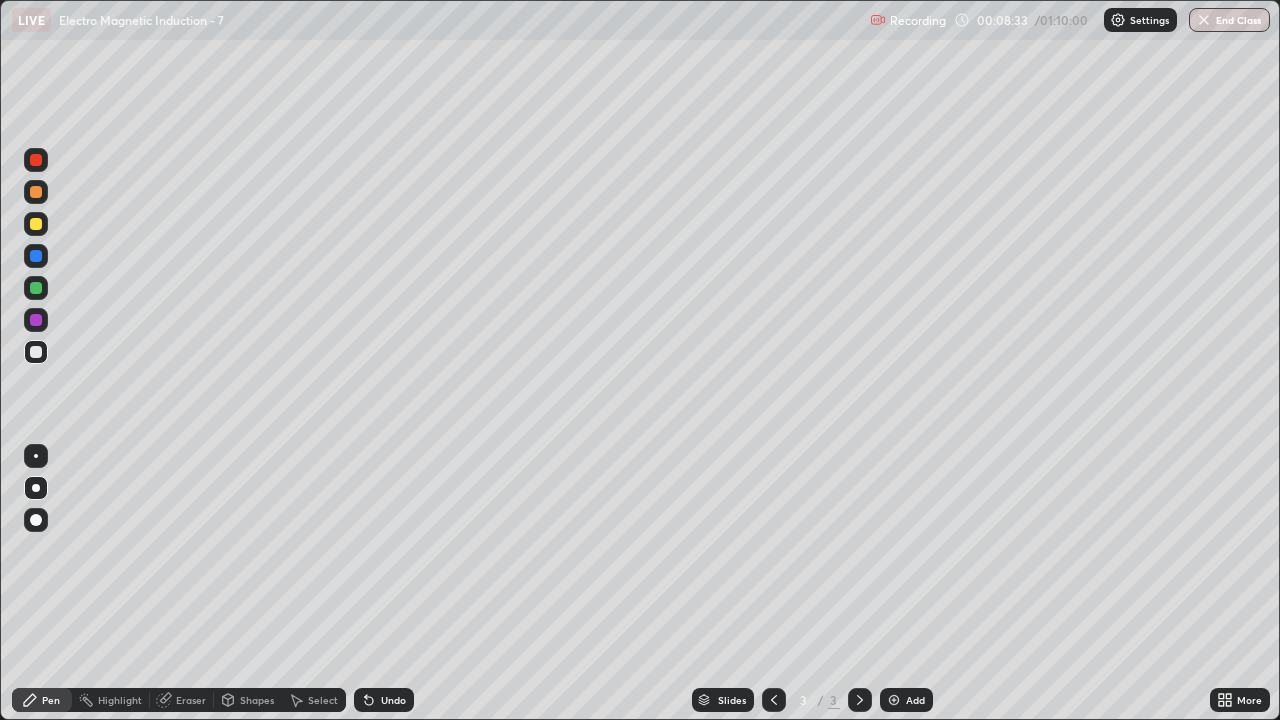 click on "Undo" at bounding box center [393, 700] 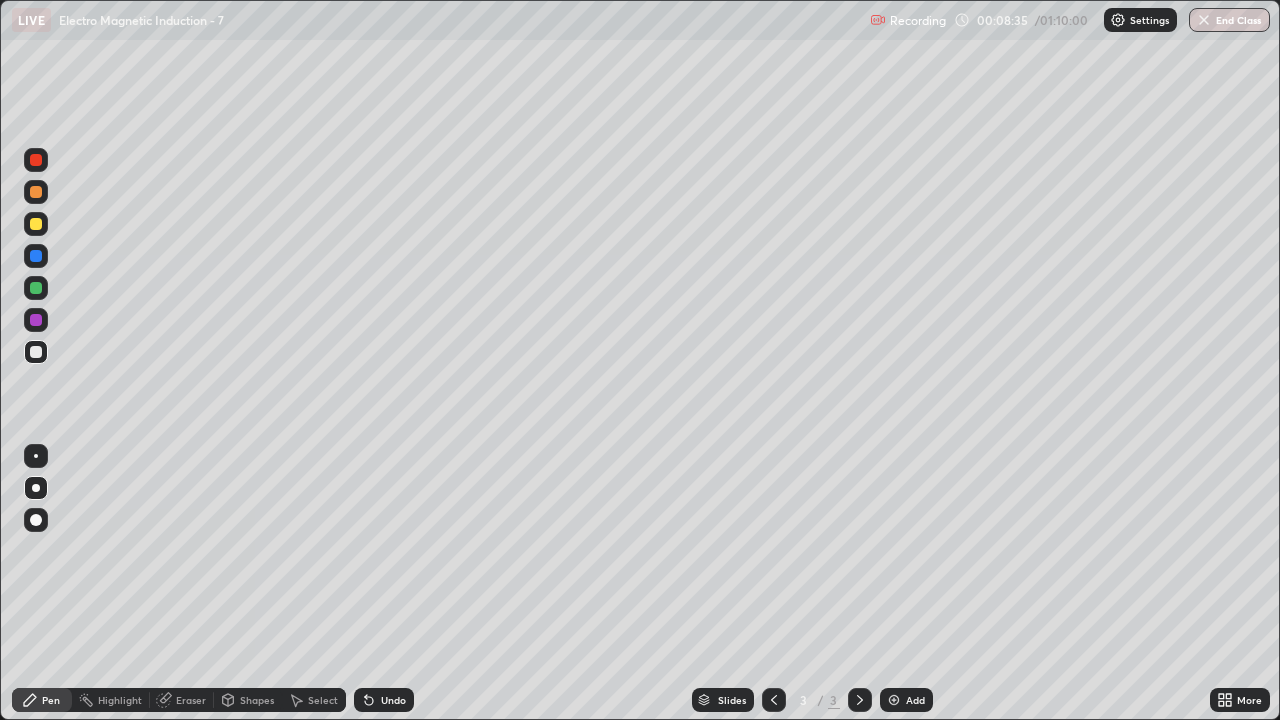 click on "Undo" at bounding box center (384, 700) 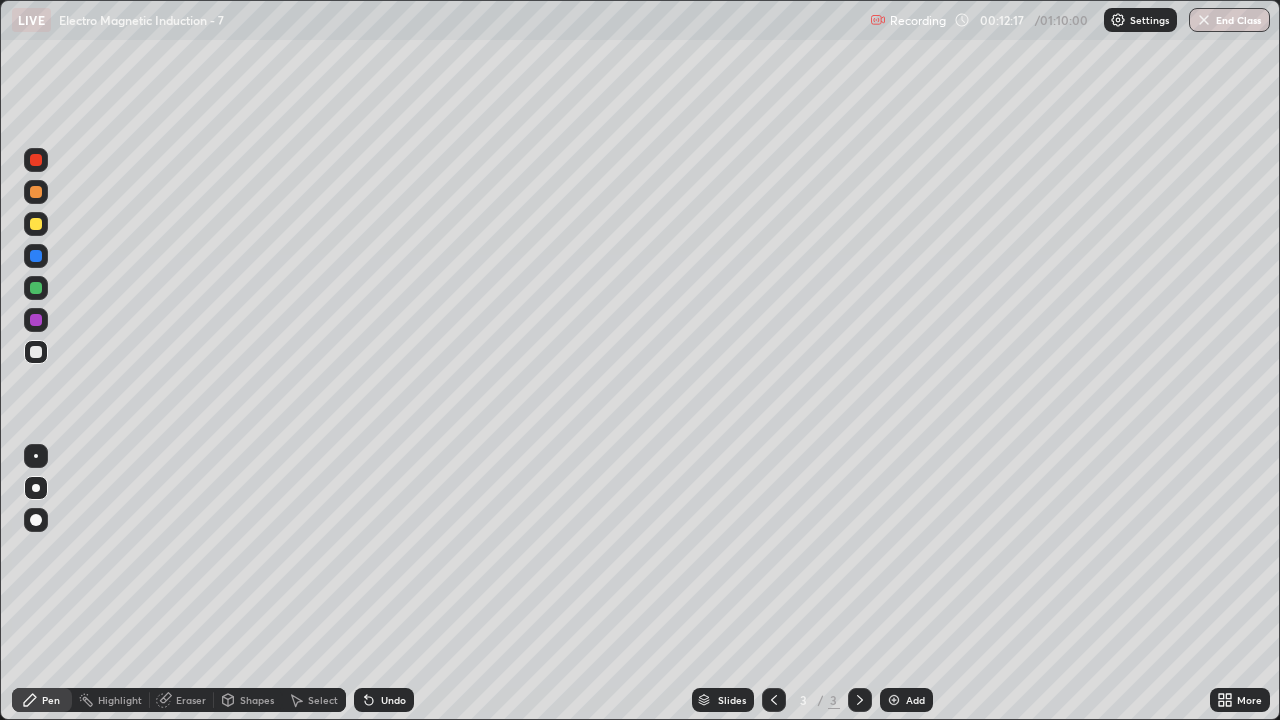 click at bounding box center (894, 700) 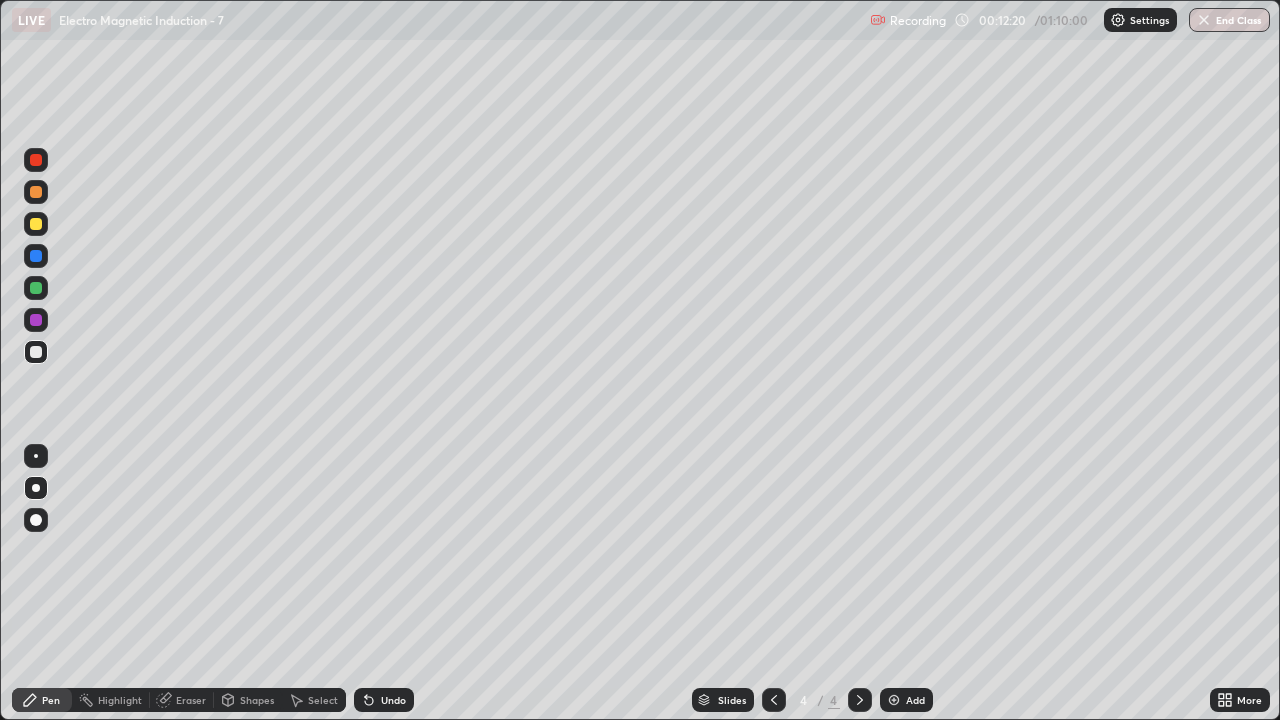 click at bounding box center (36, 288) 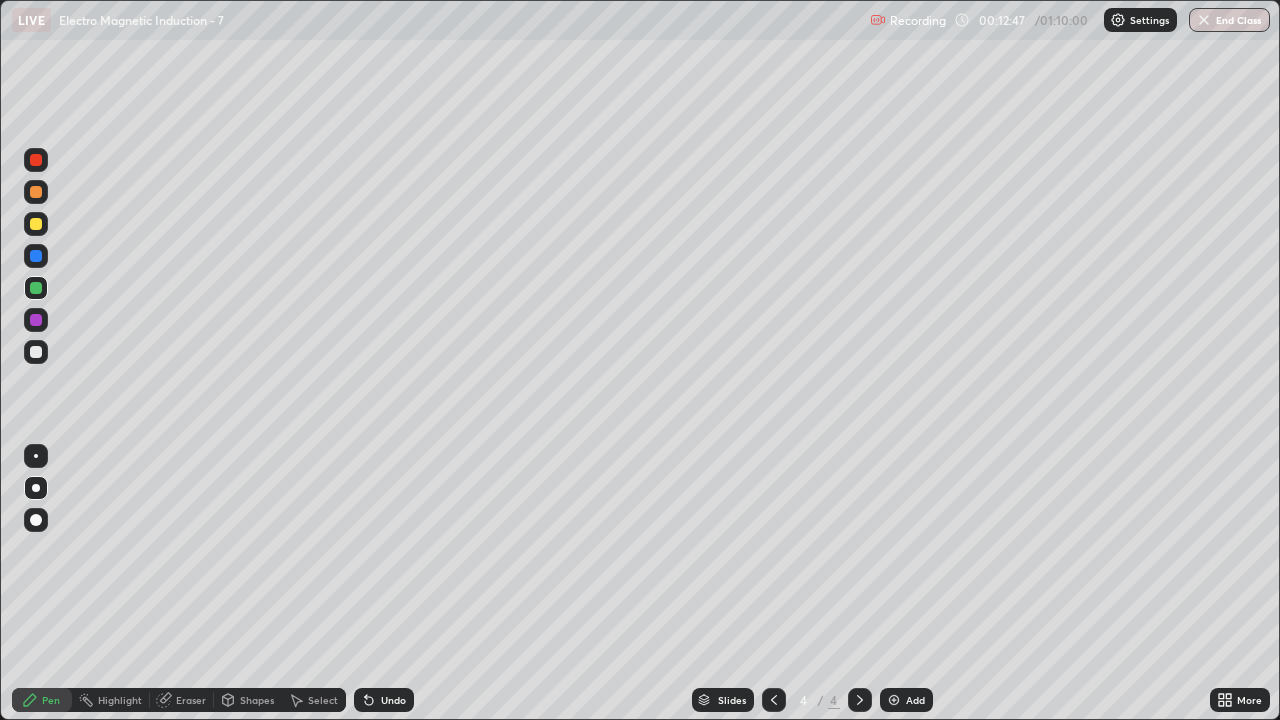 click 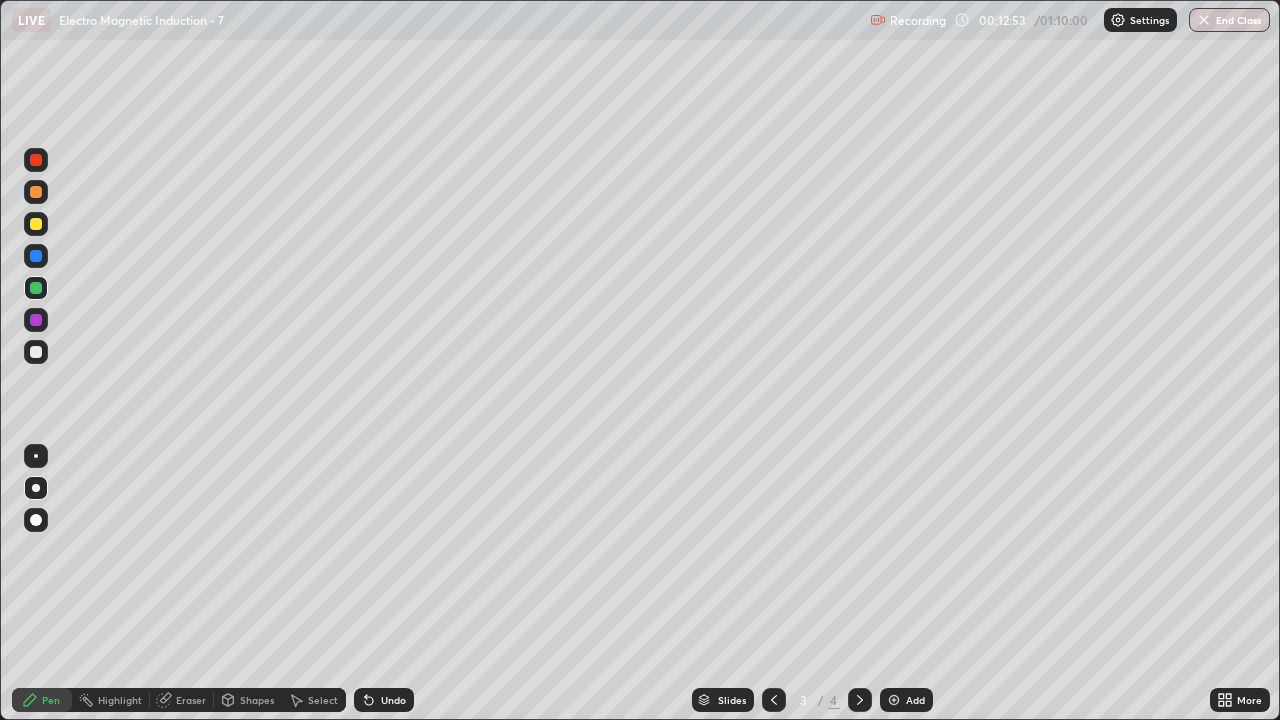 click at bounding box center [36, 352] 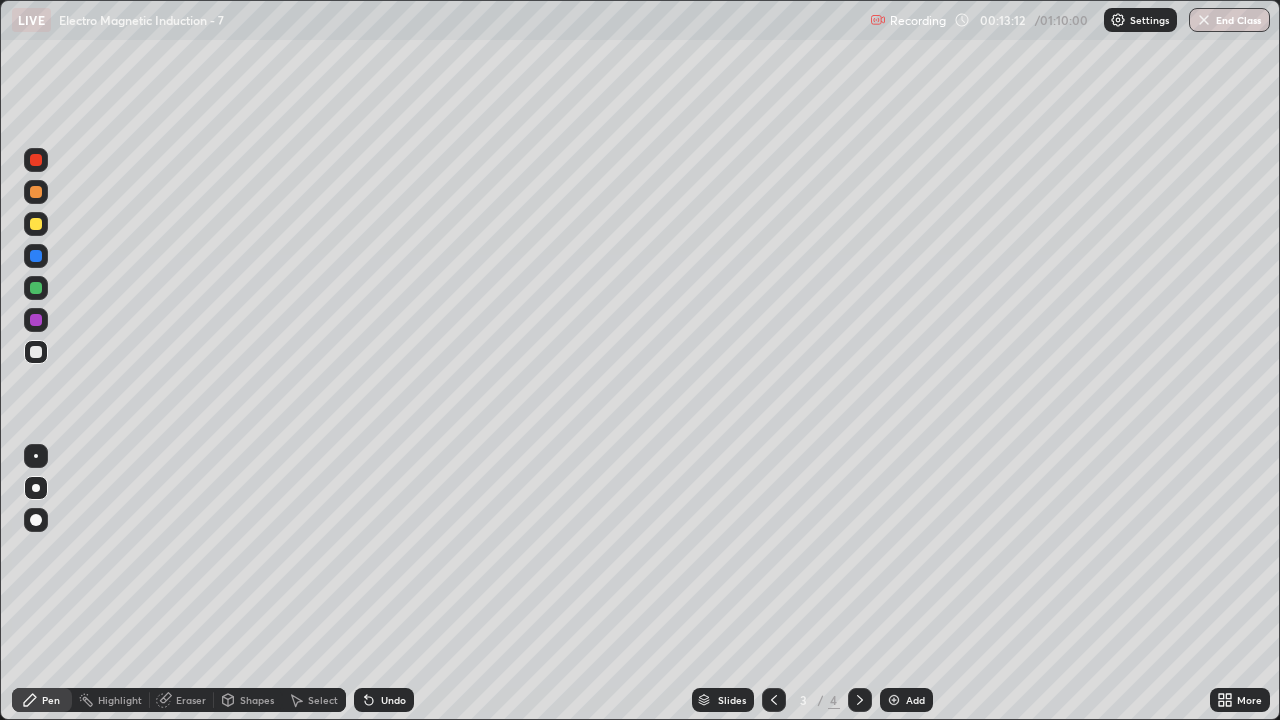 click on "Add" at bounding box center [906, 700] 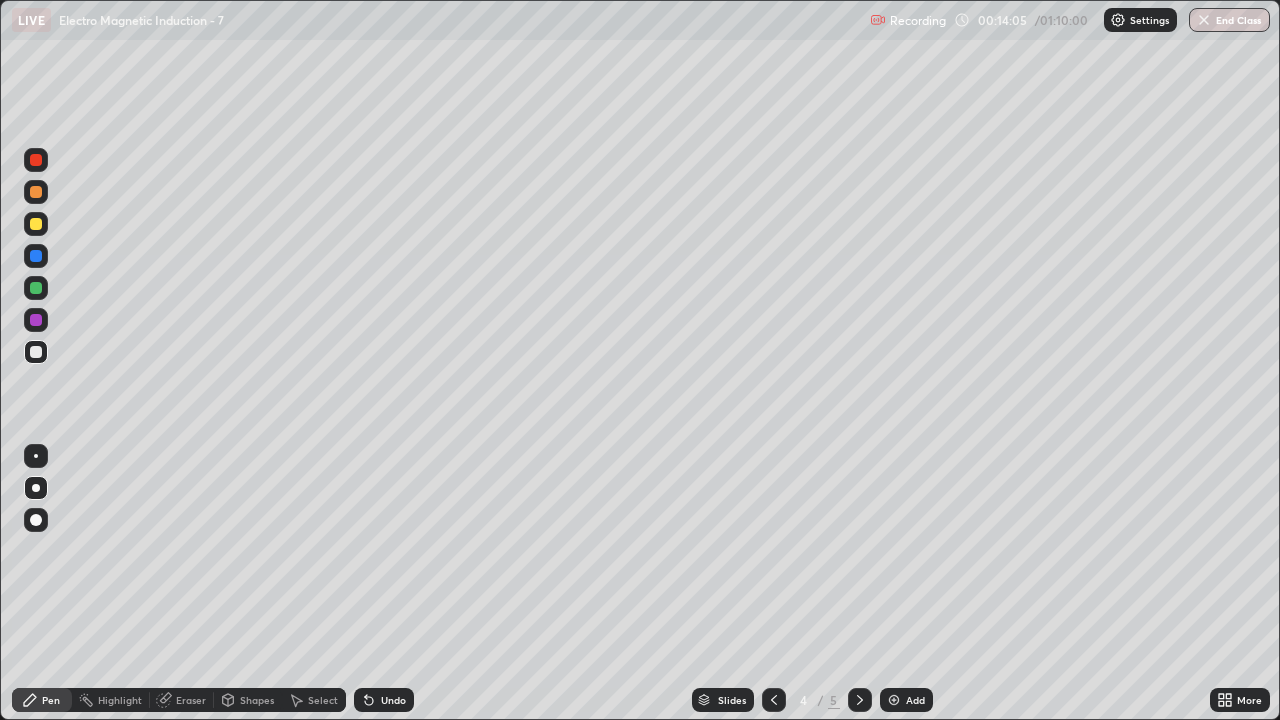 click on "Undo" at bounding box center [384, 700] 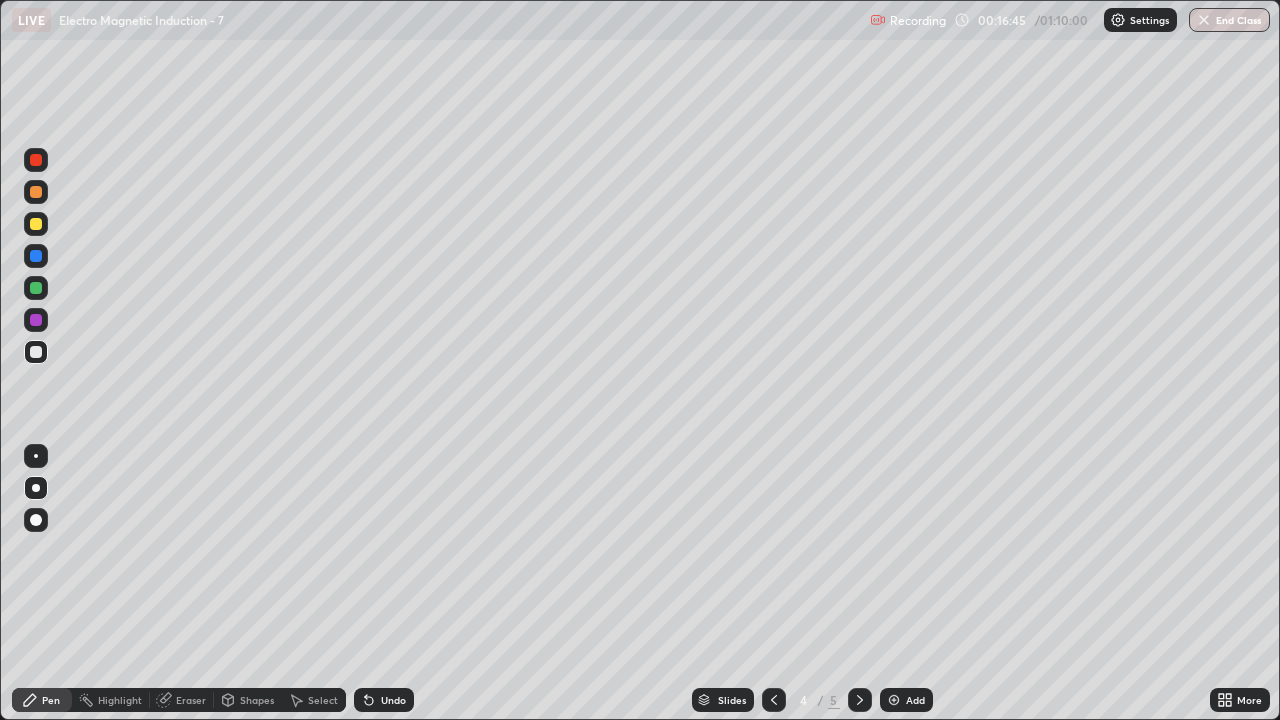 click 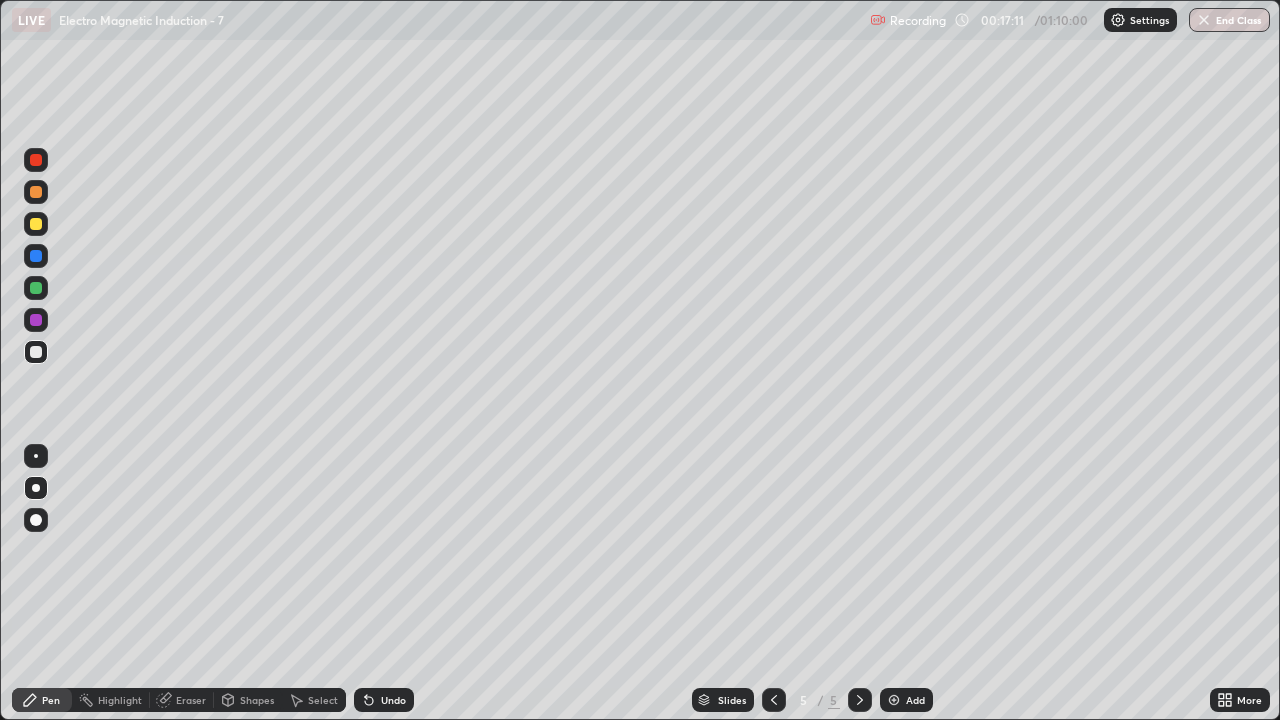 click on "Undo" at bounding box center [393, 700] 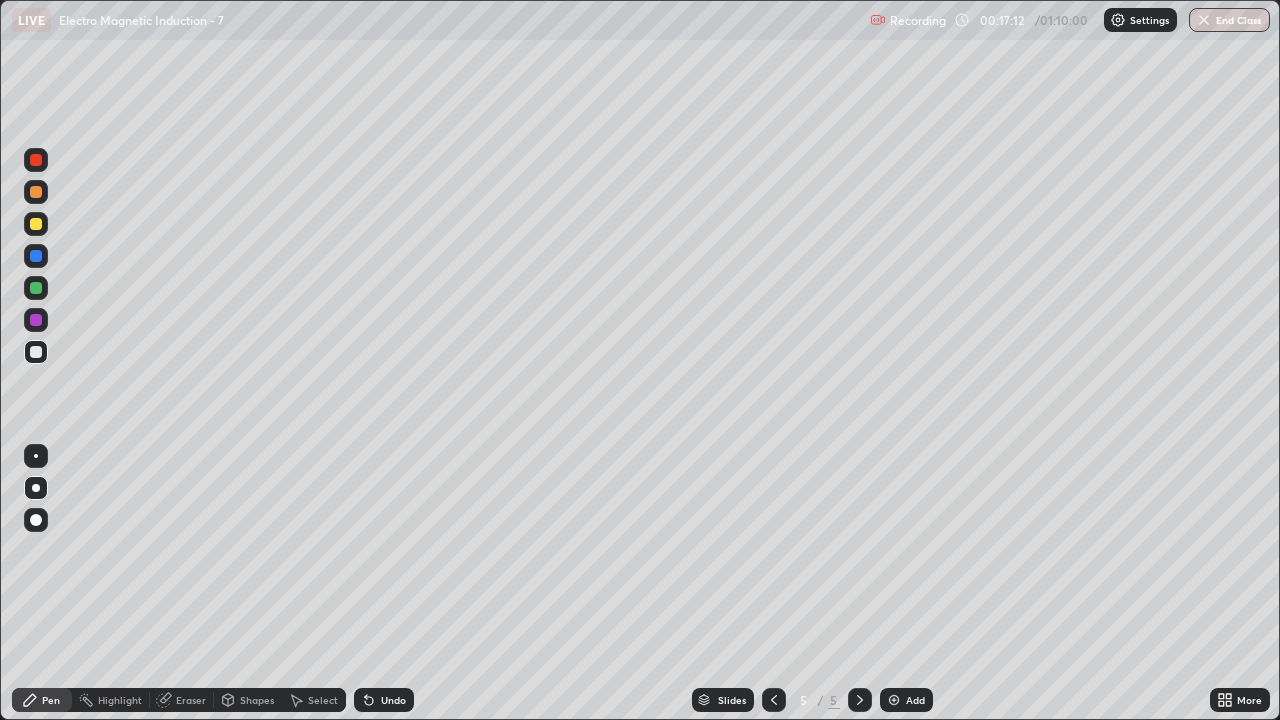 click on "Undo" at bounding box center [384, 700] 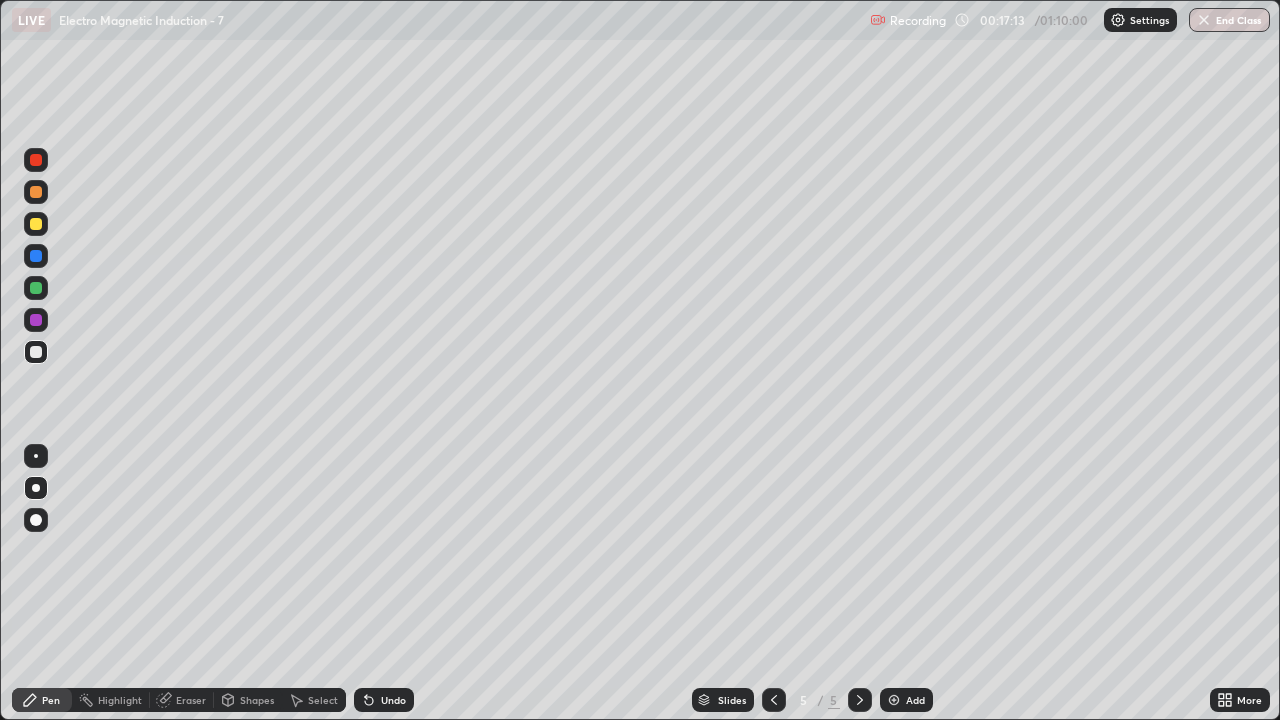 click on "Undo" at bounding box center (393, 700) 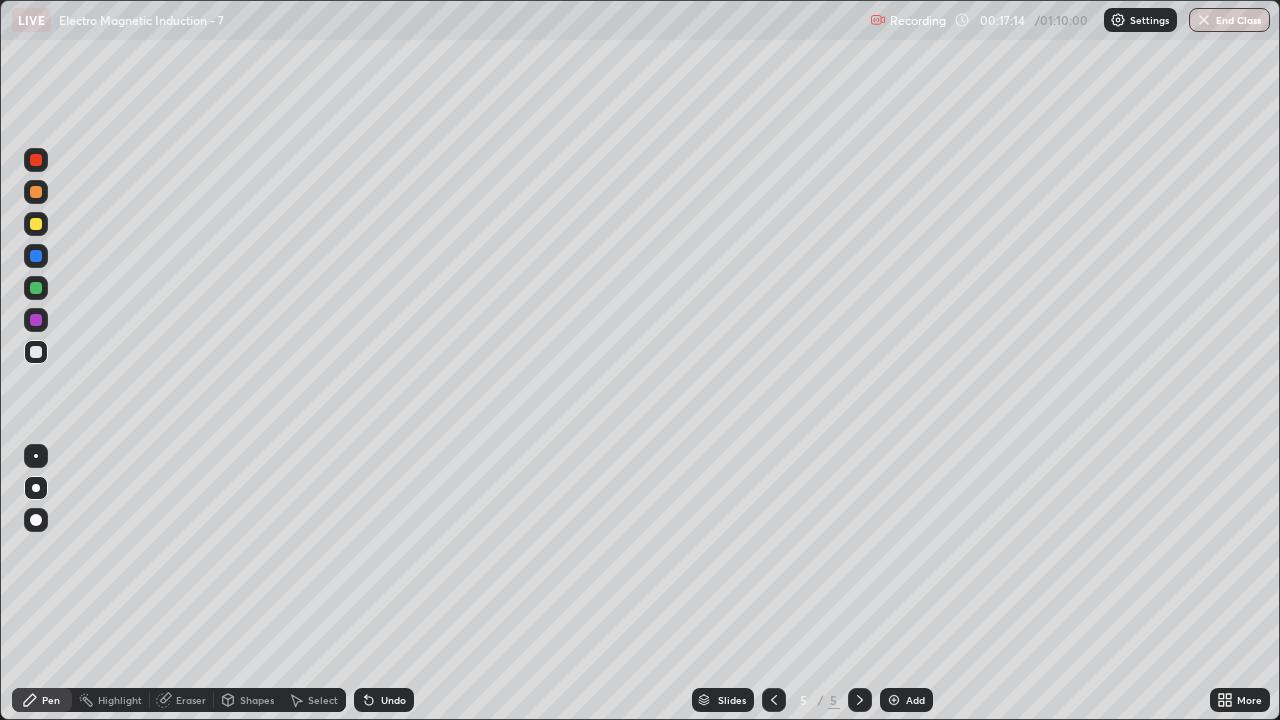 click on "Undo" at bounding box center [384, 700] 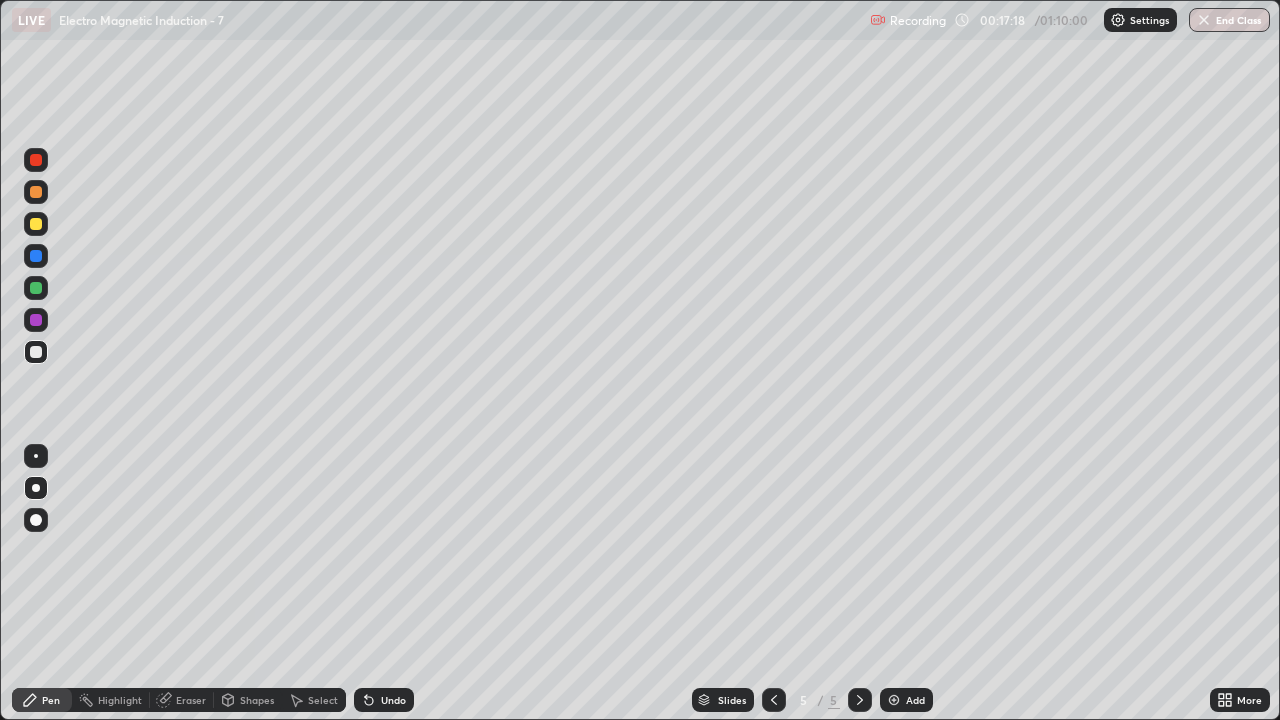 click on "Undo" at bounding box center (384, 700) 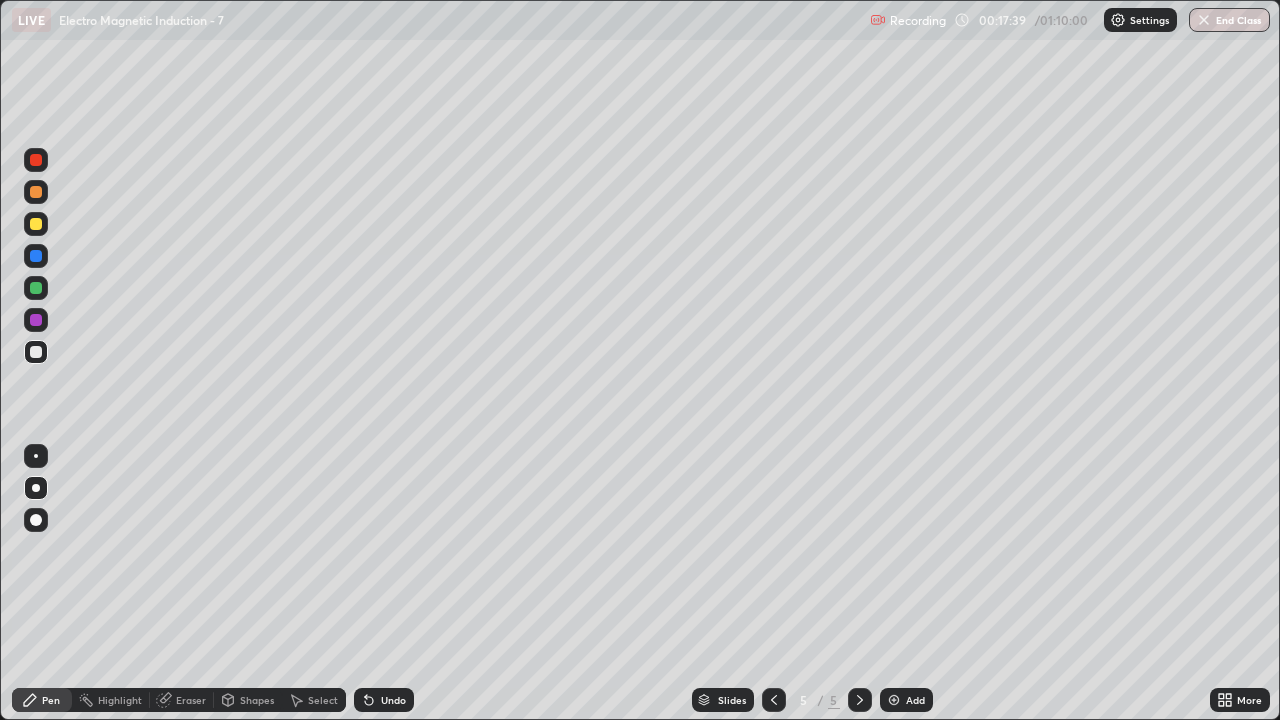 click on "Undo" at bounding box center [393, 700] 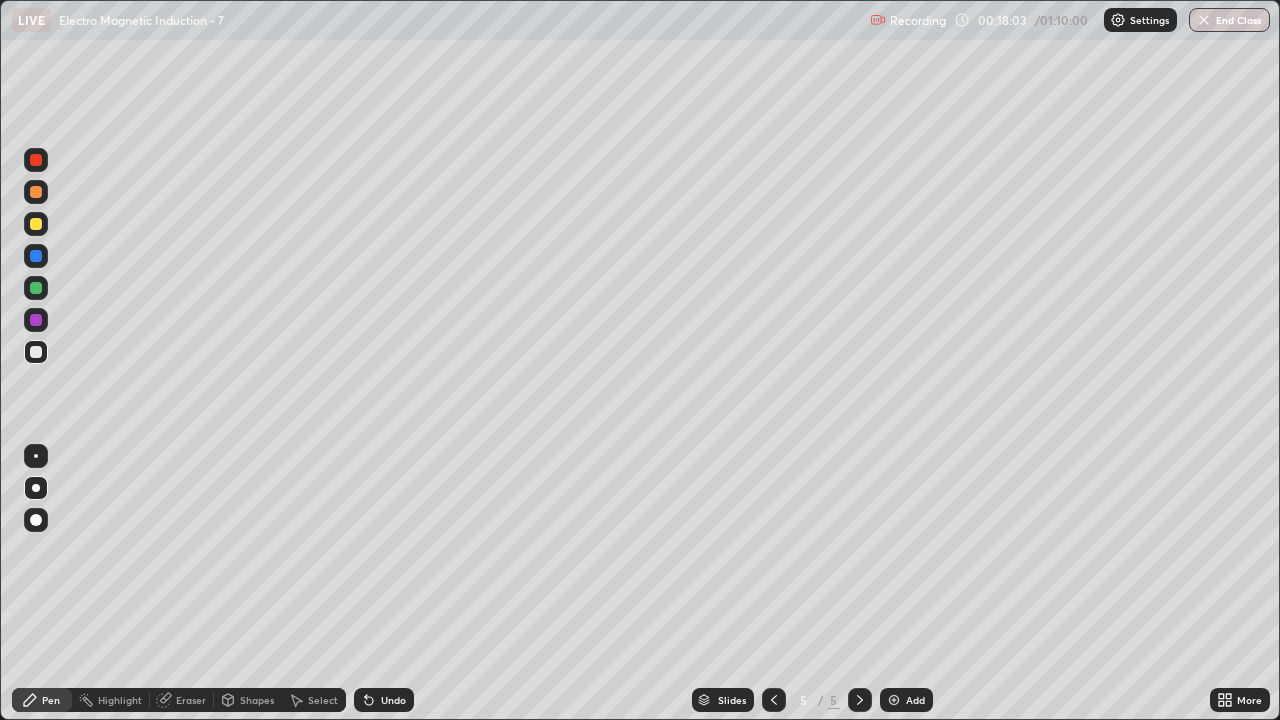 click at bounding box center (36, 288) 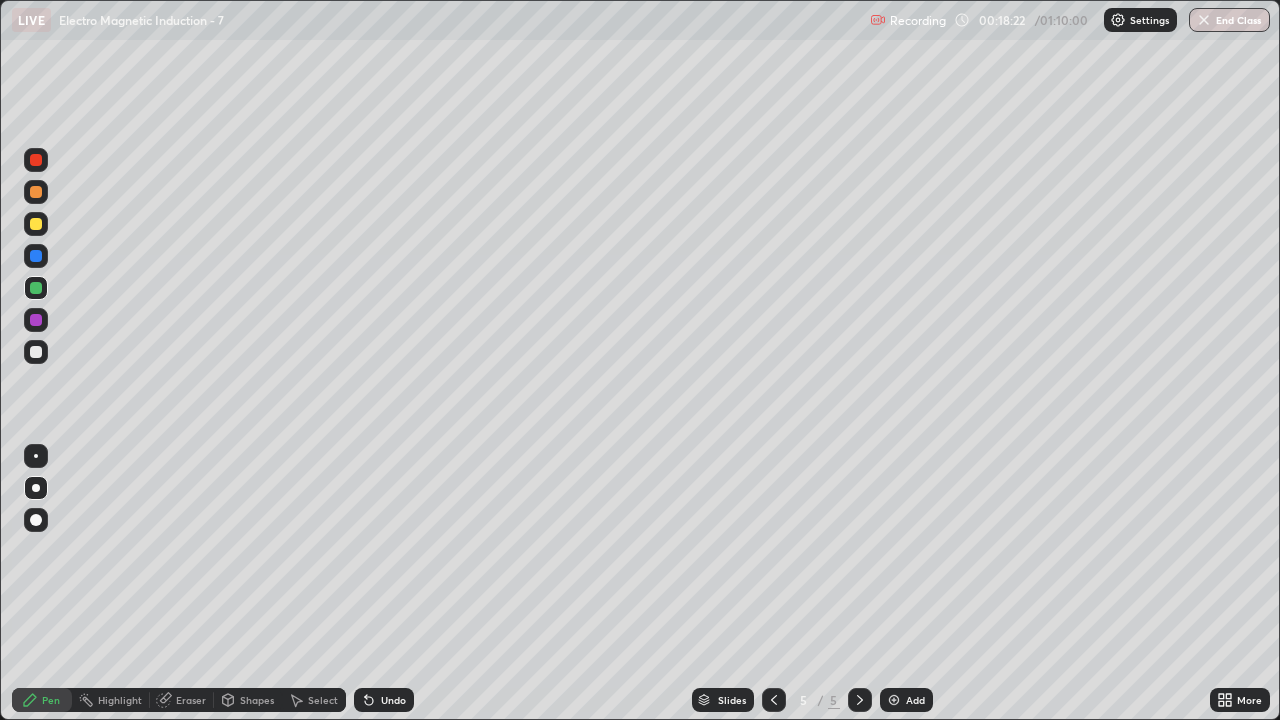 click at bounding box center [36, 320] 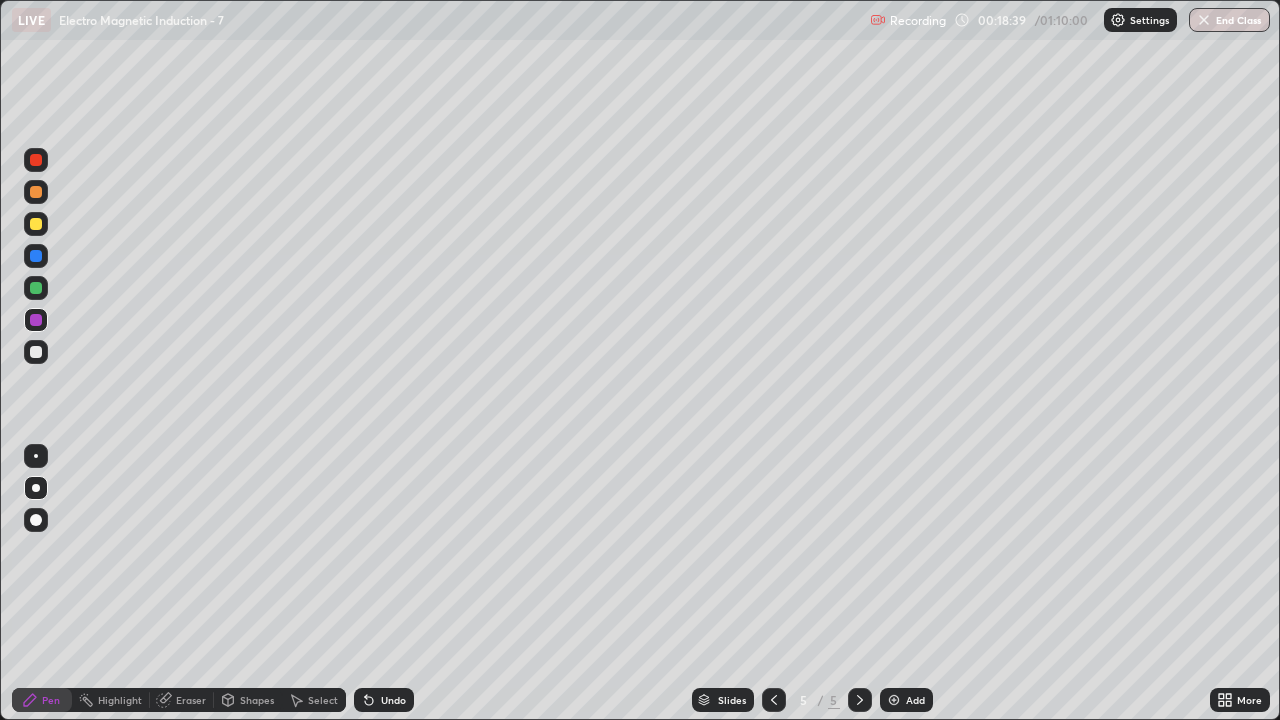 click at bounding box center [36, 352] 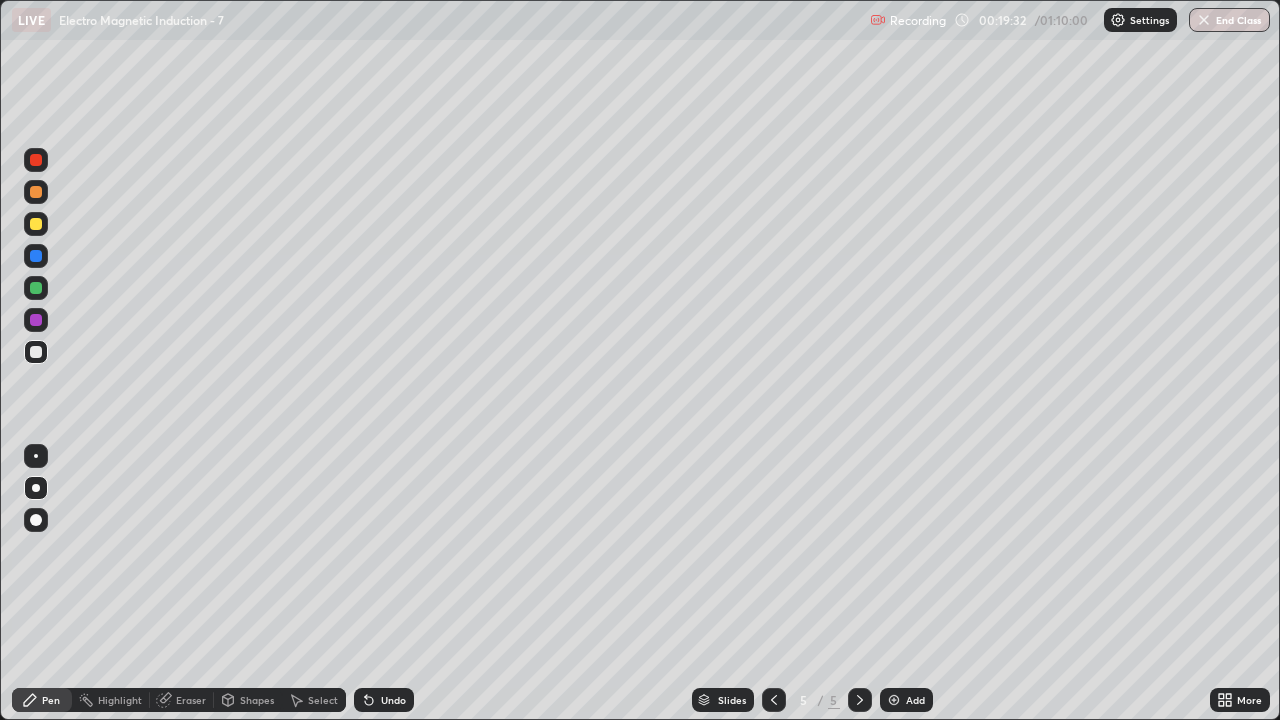 click on "Add" at bounding box center [915, 700] 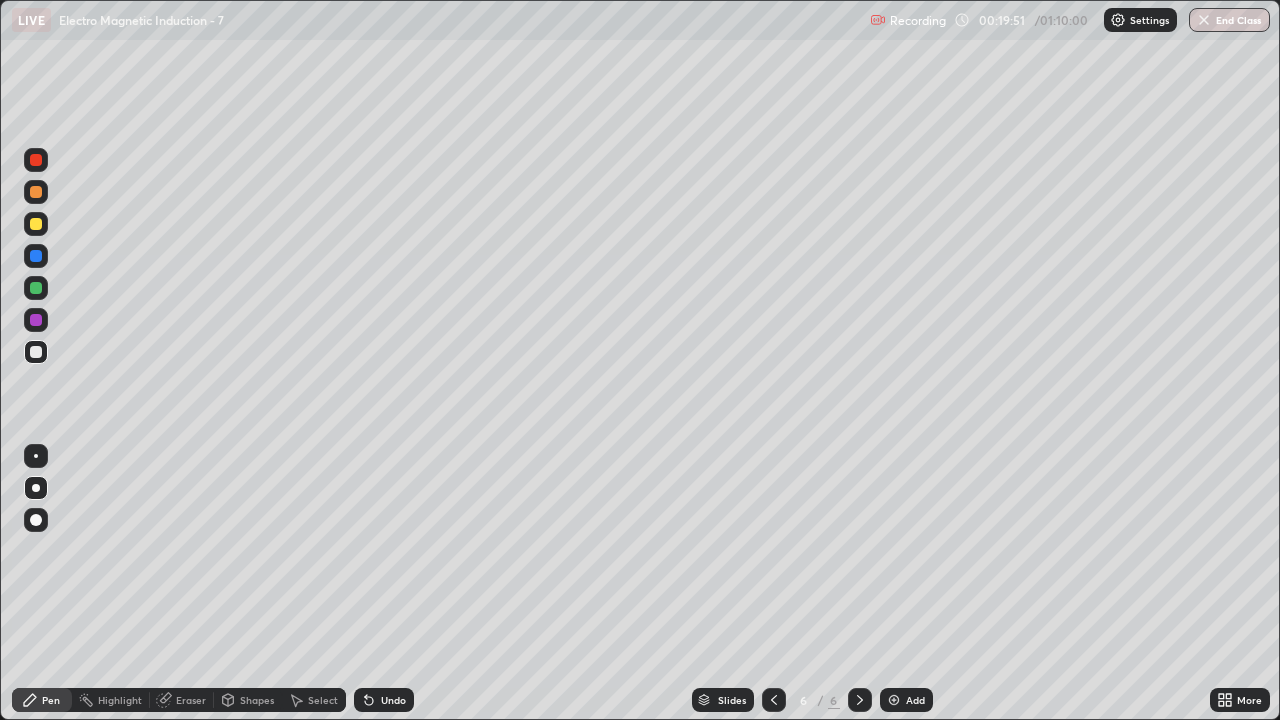 click at bounding box center [36, 320] 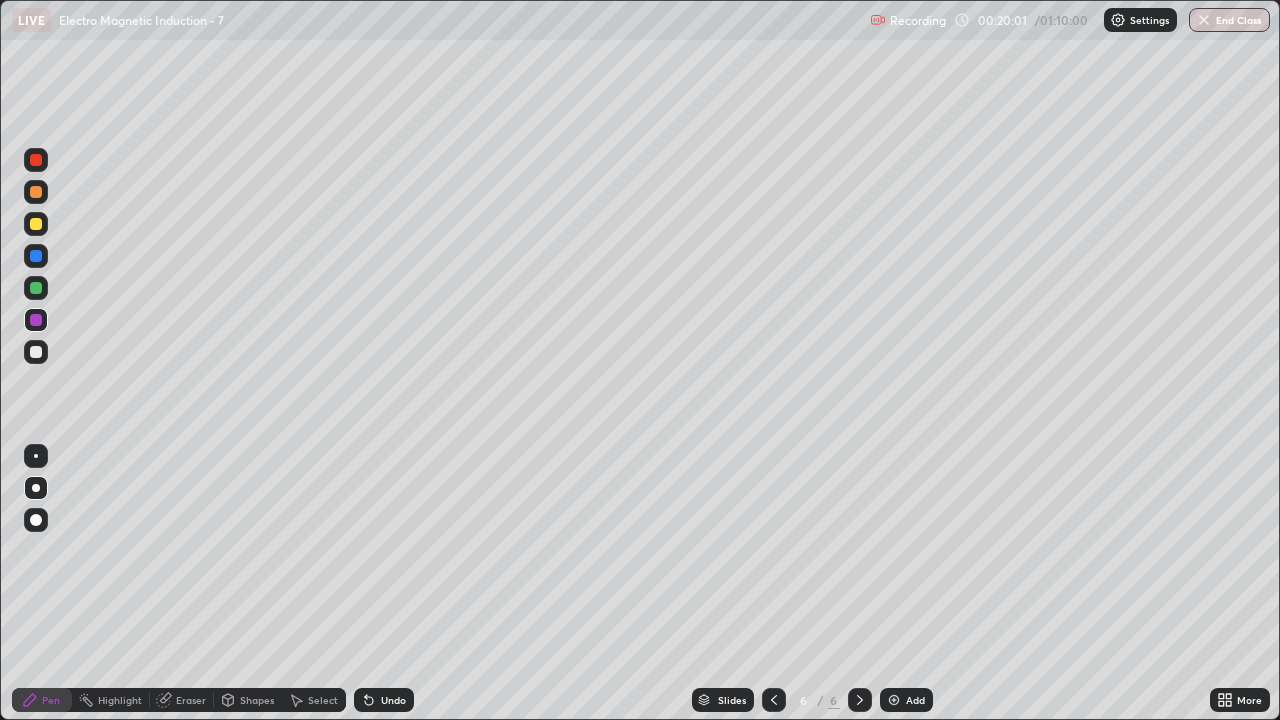 click at bounding box center [36, 352] 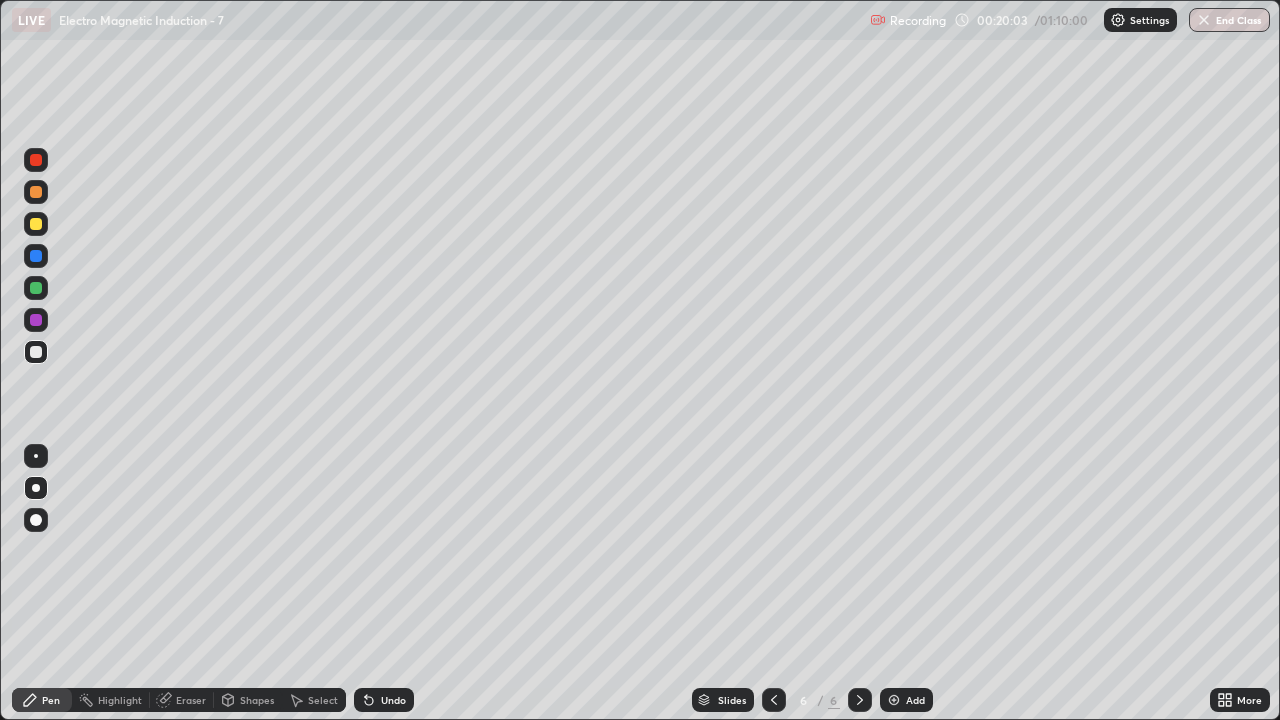 click at bounding box center (36, 320) 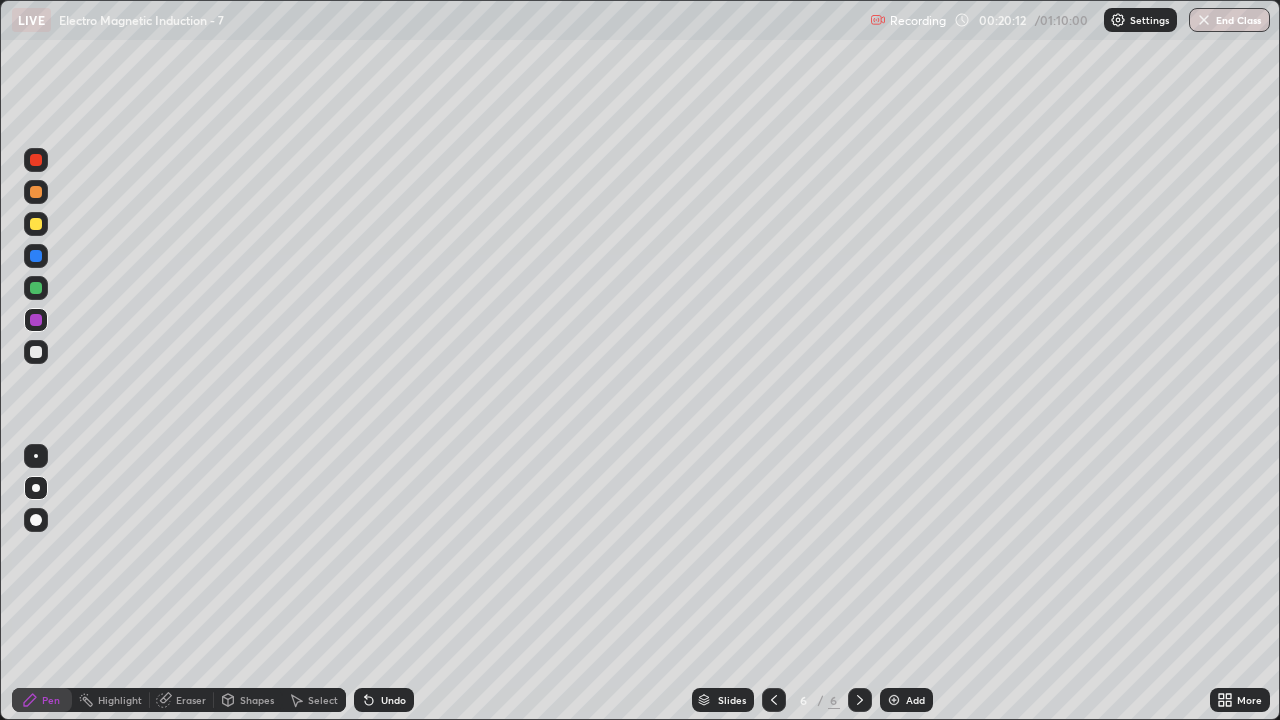 click at bounding box center (36, 352) 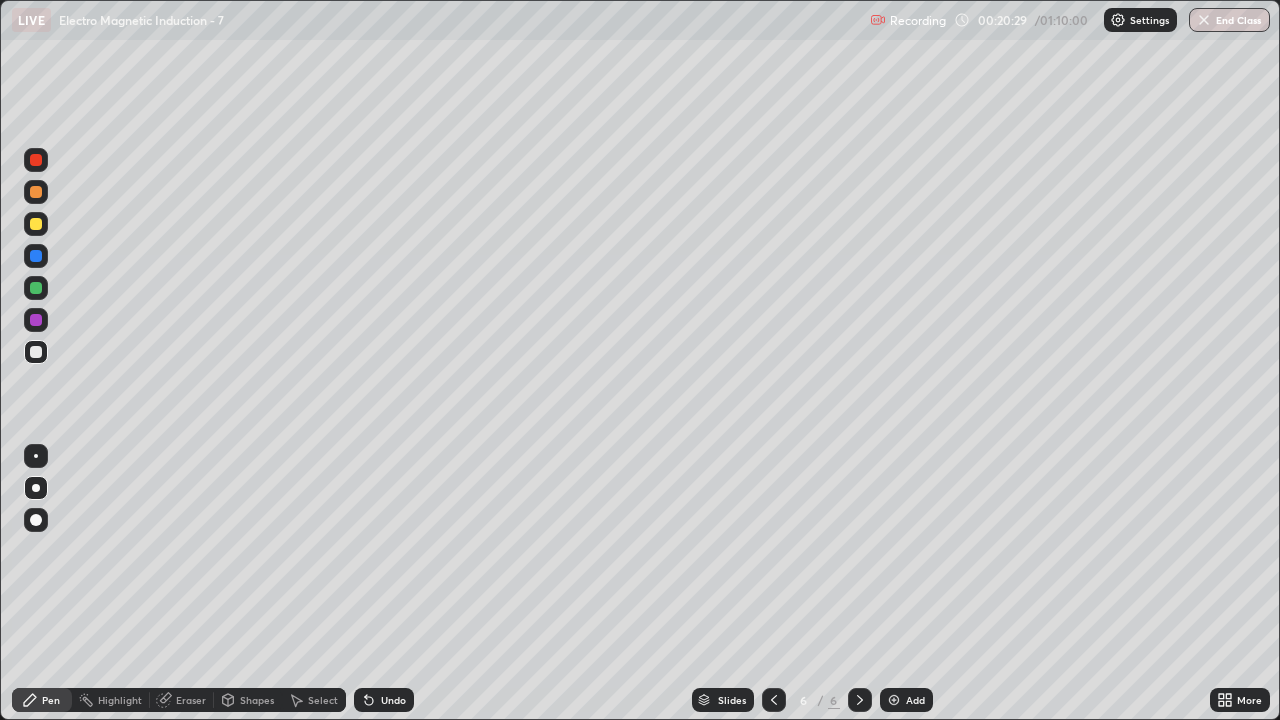 click at bounding box center (36, 320) 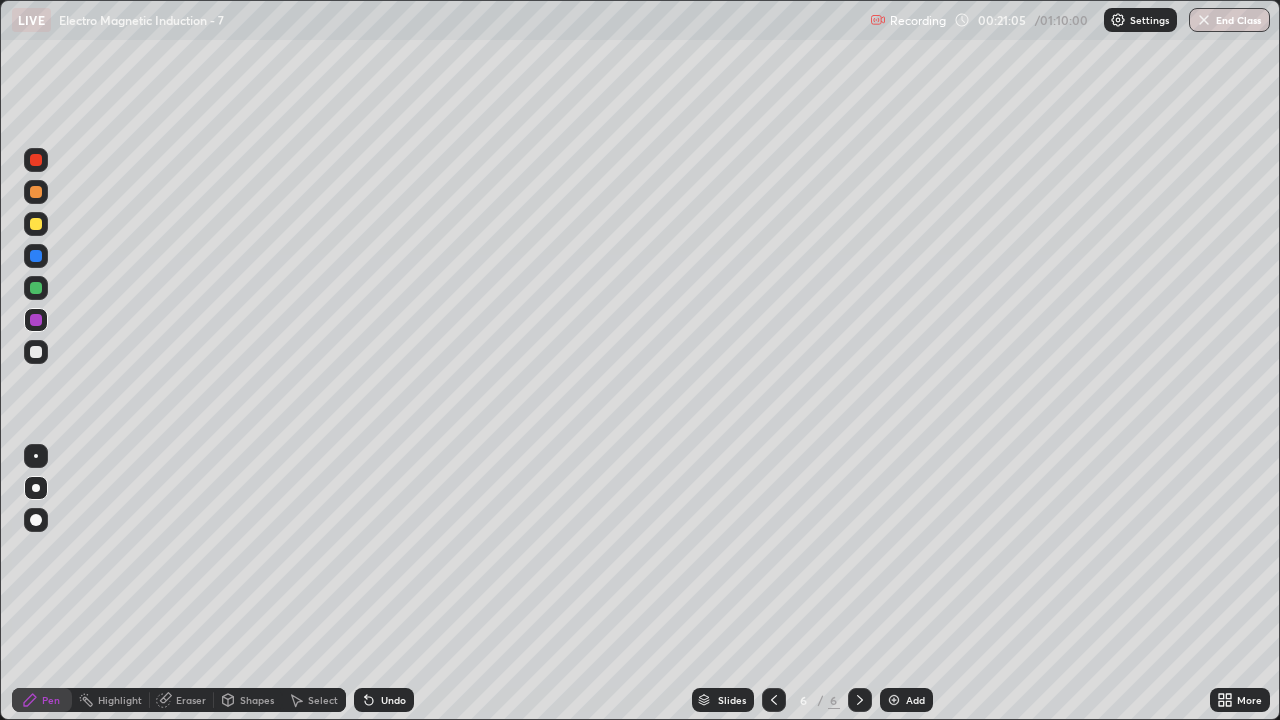 click at bounding box center [36, 352] 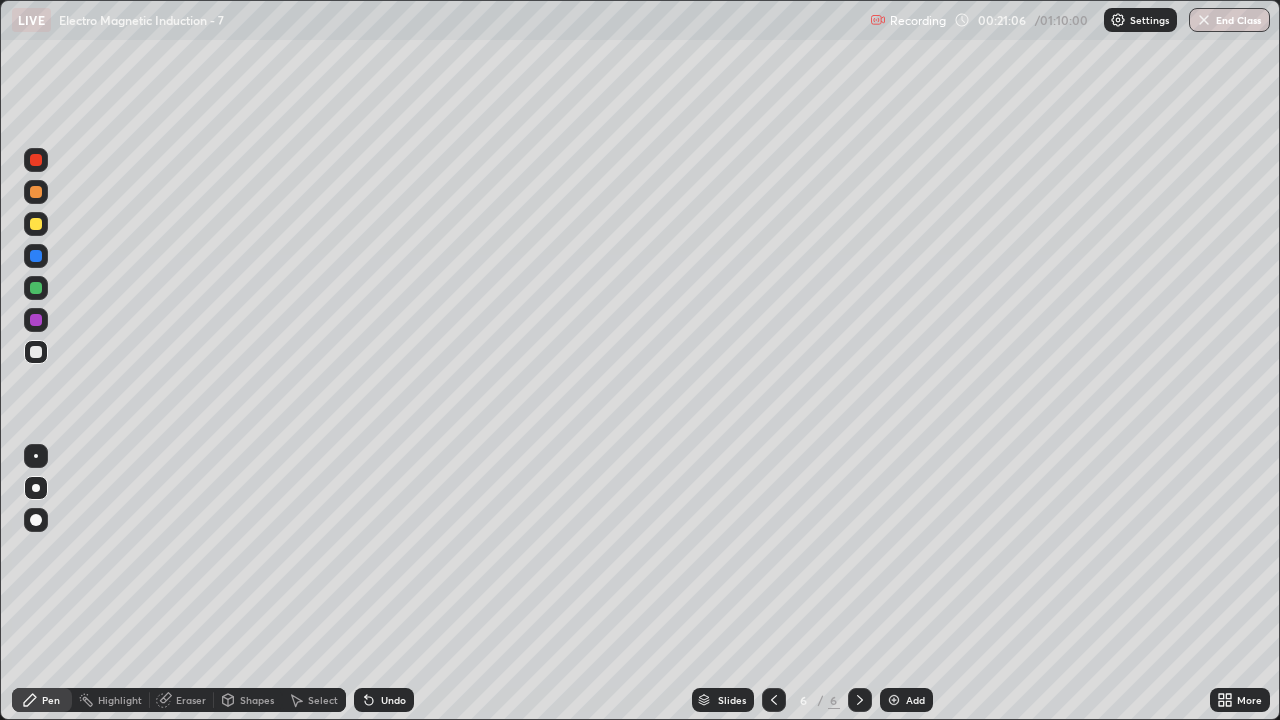 click at bounding box center [36, 320] 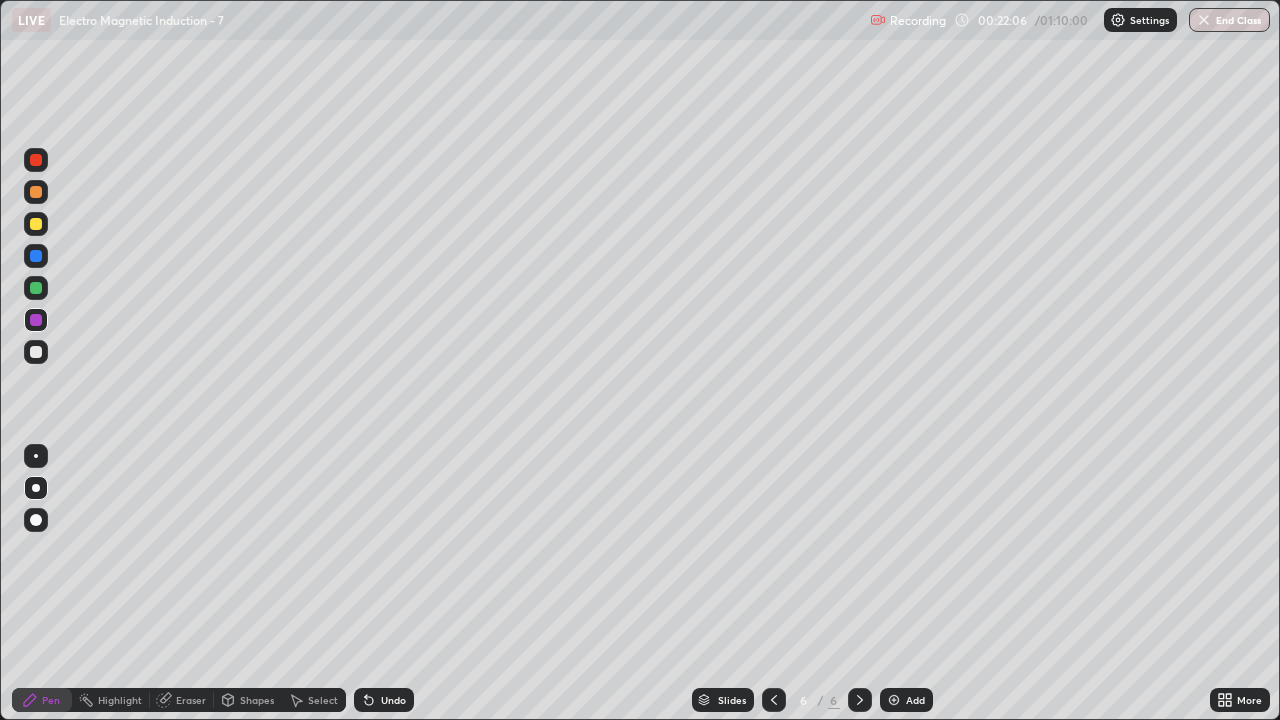 click 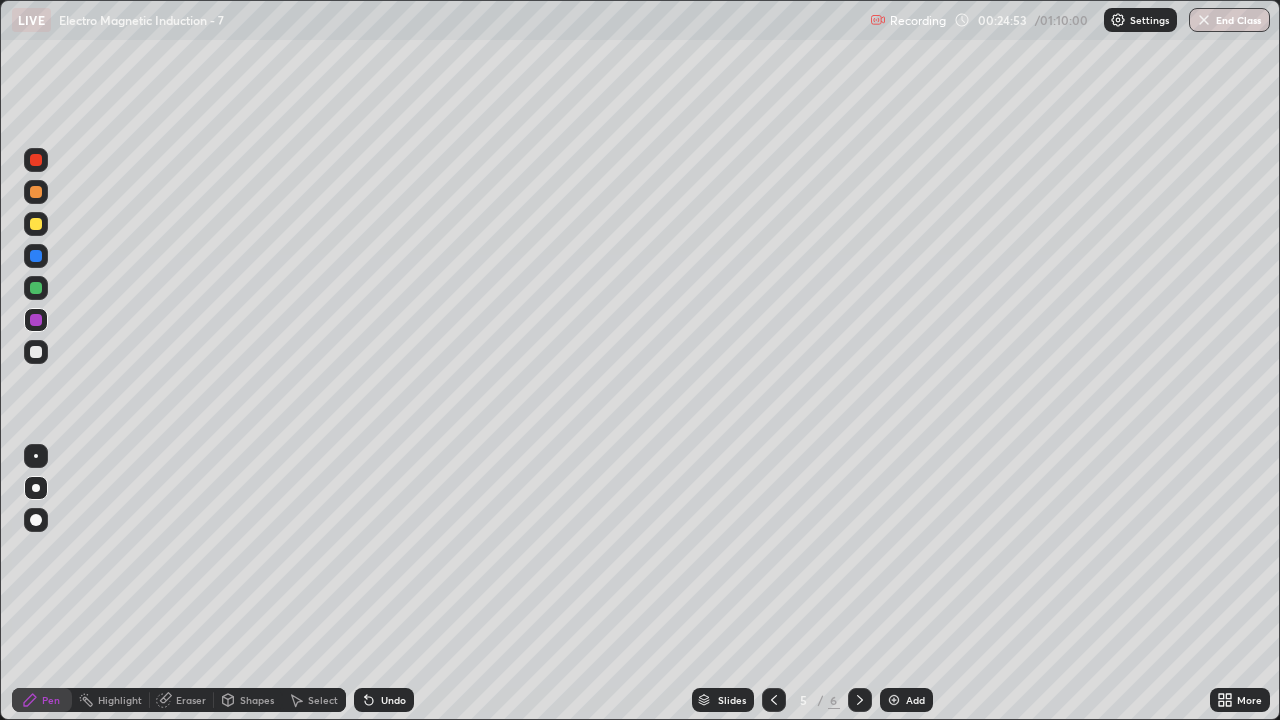 click 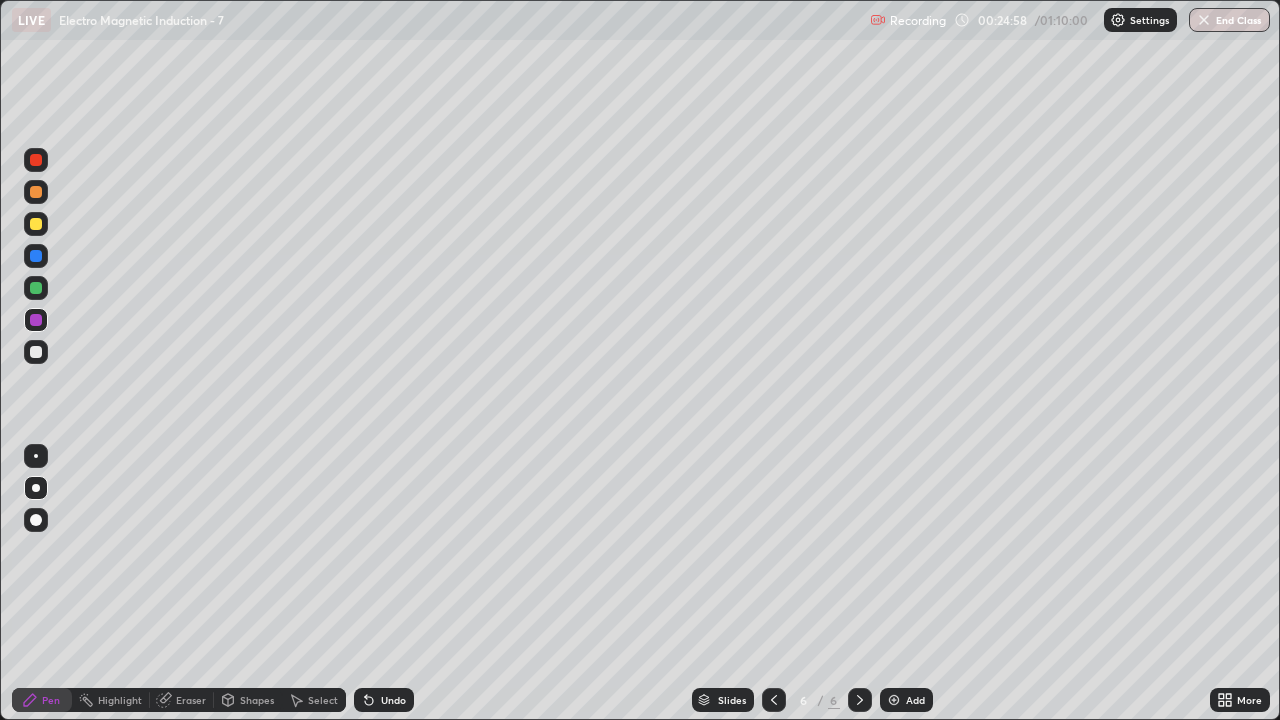 click at bounding box center (36, 352) 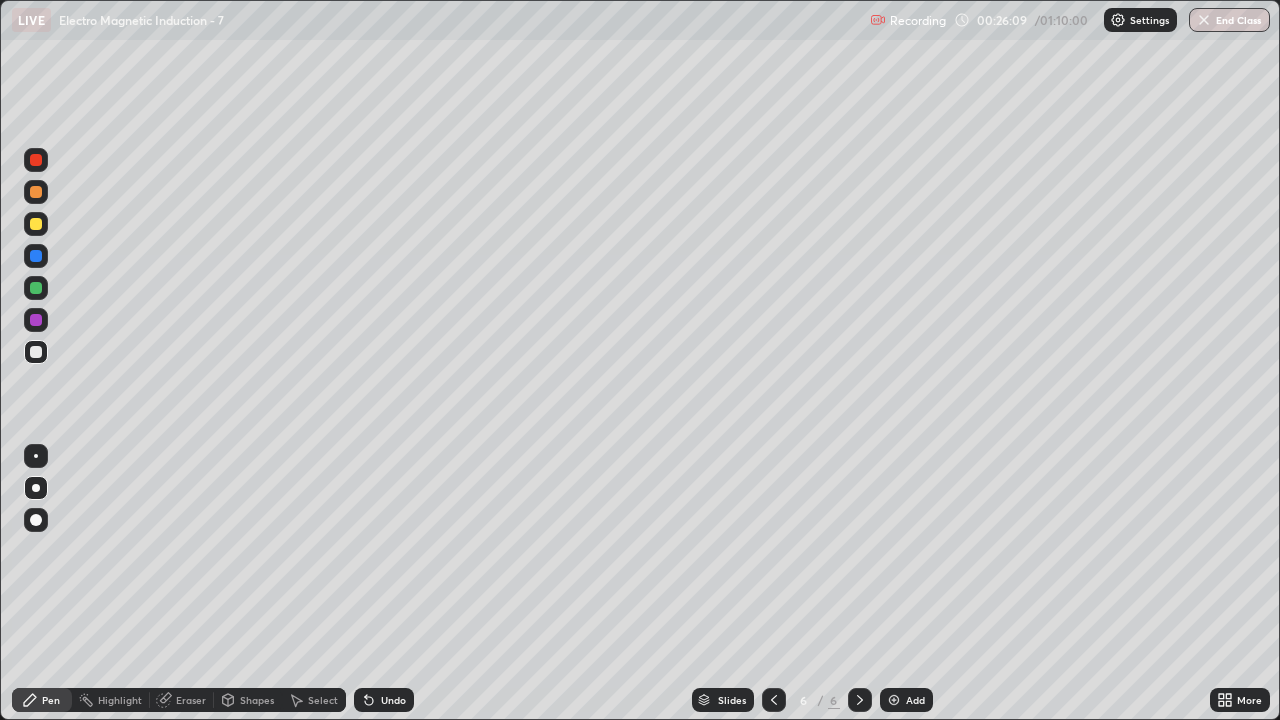 click 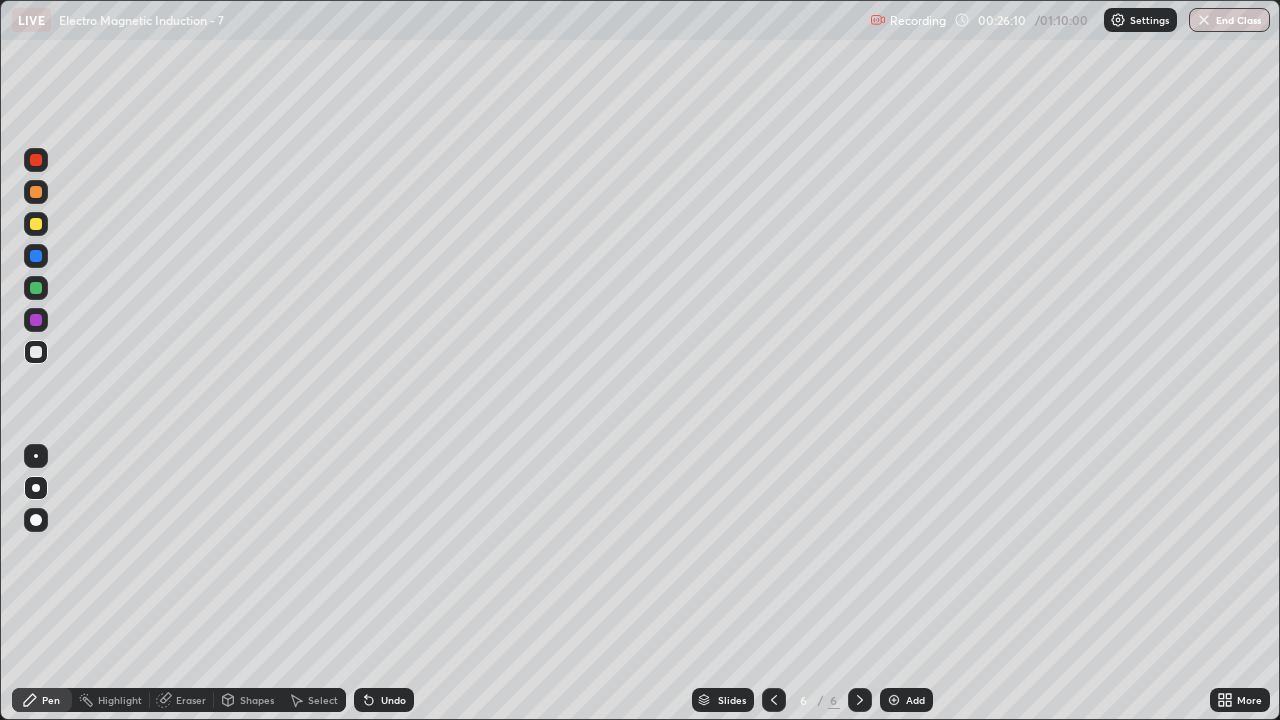 click on "Undo" at bounding box center [384, 700] 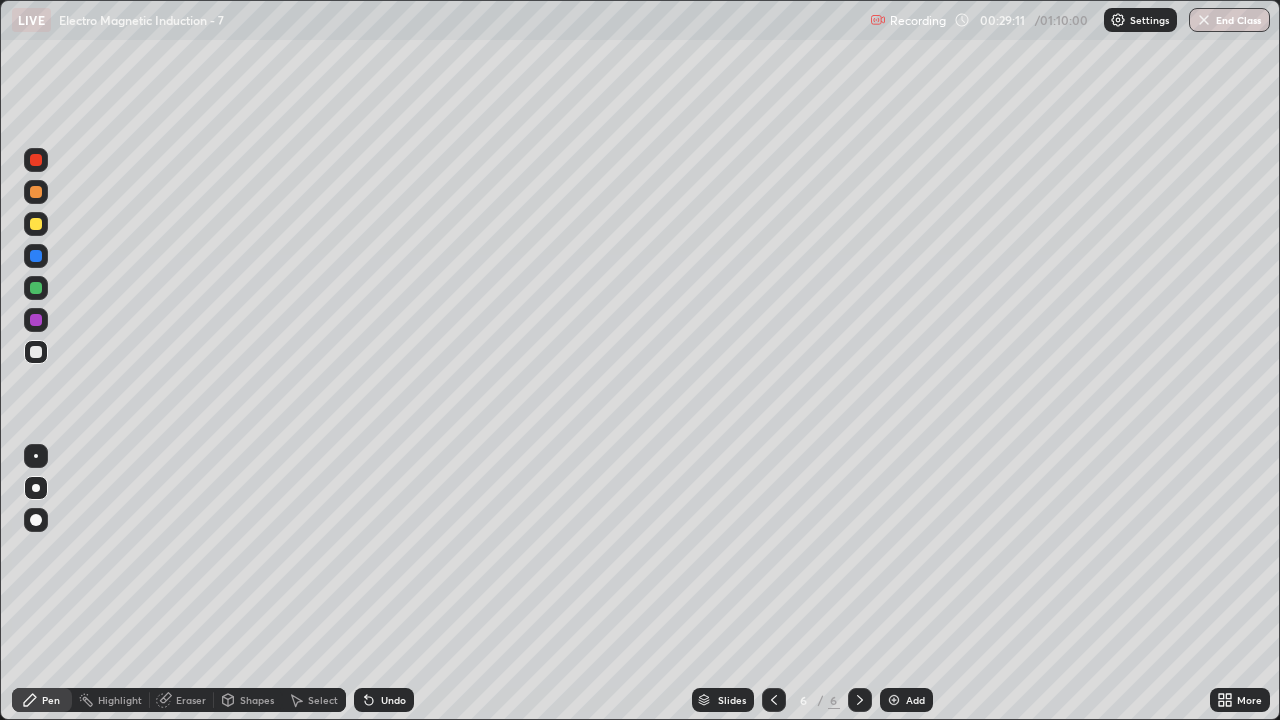 click on "Add" at bounding box center [915, 700] 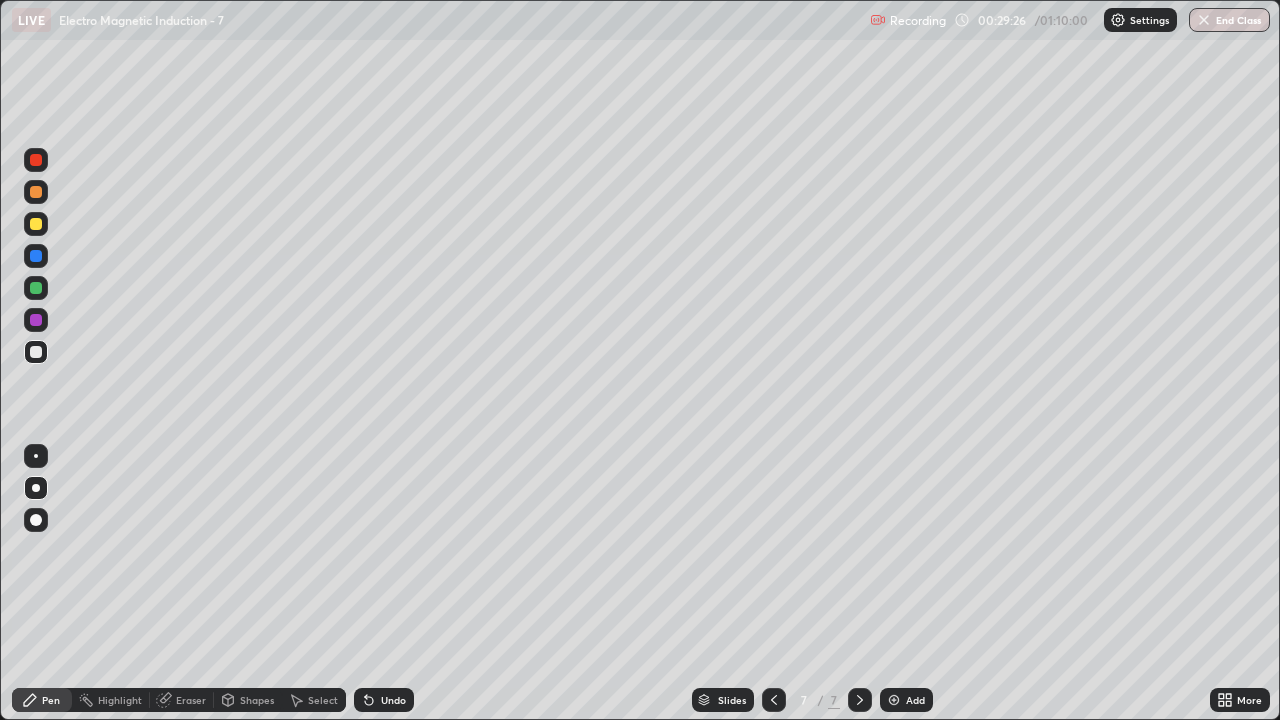 click at bounding box center [36, 288] 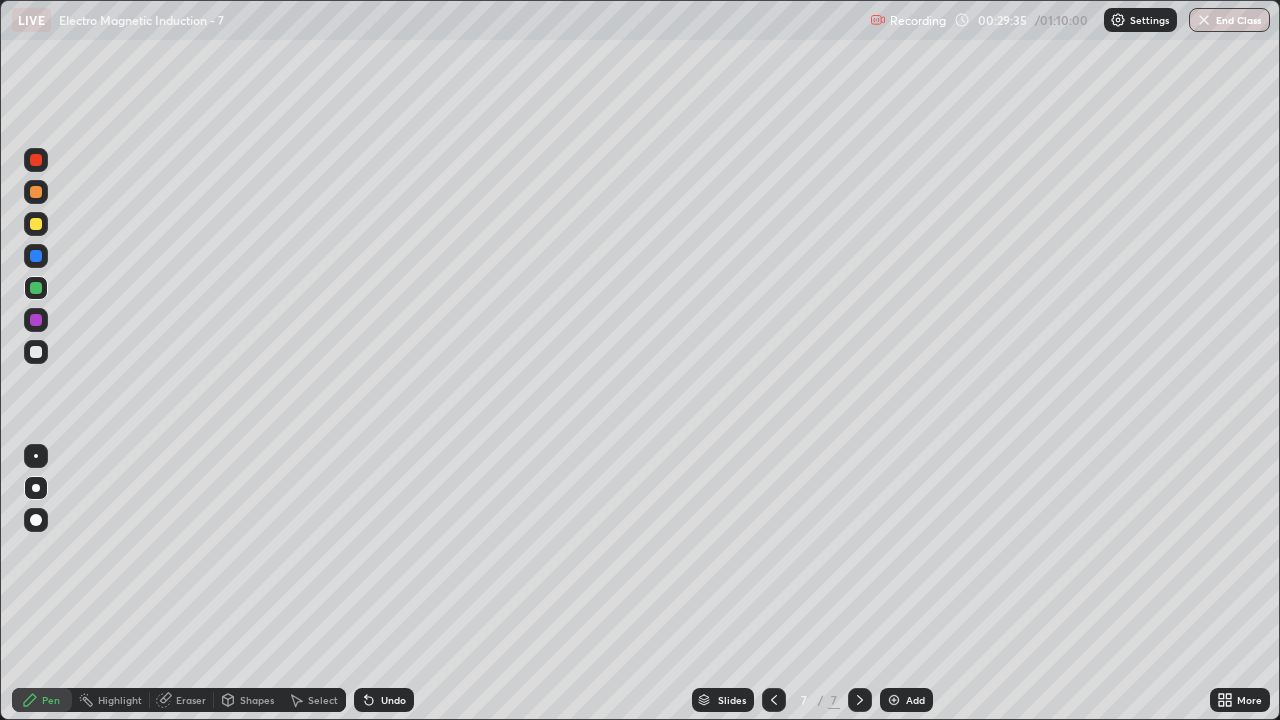 click at bounding box center (36, 352) 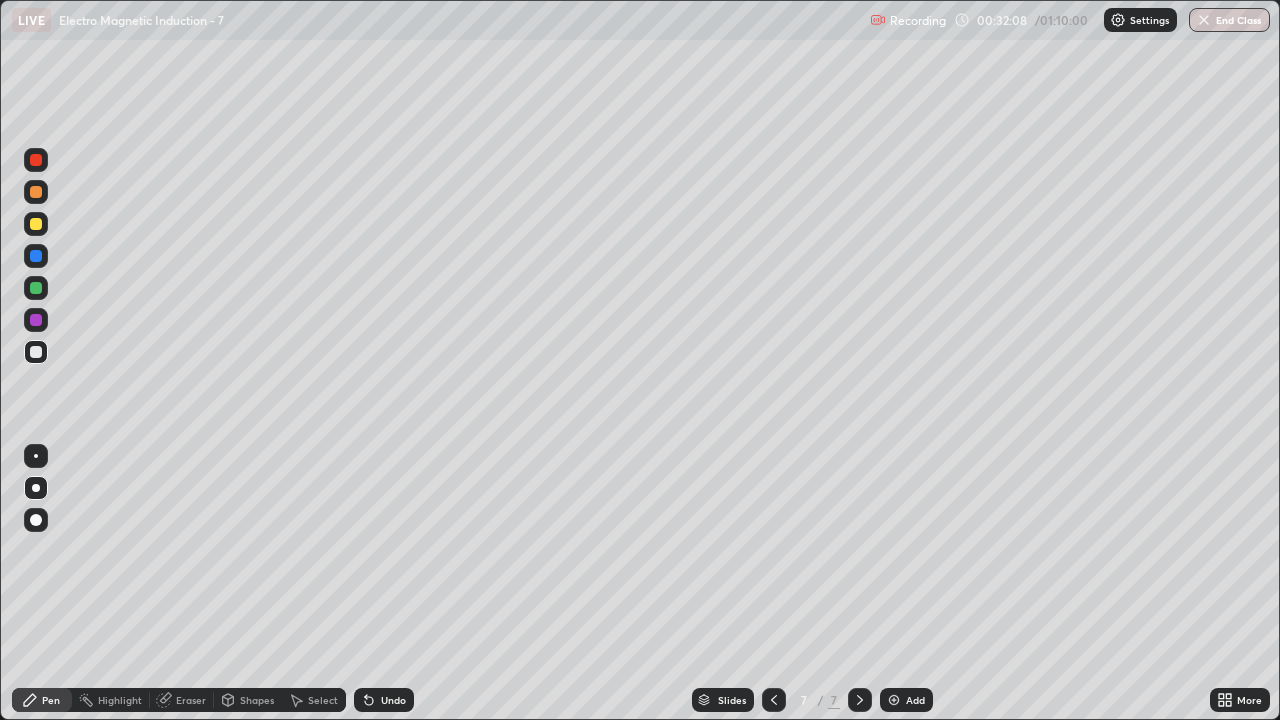 click on "Undo" at bounding box center [393, 700] 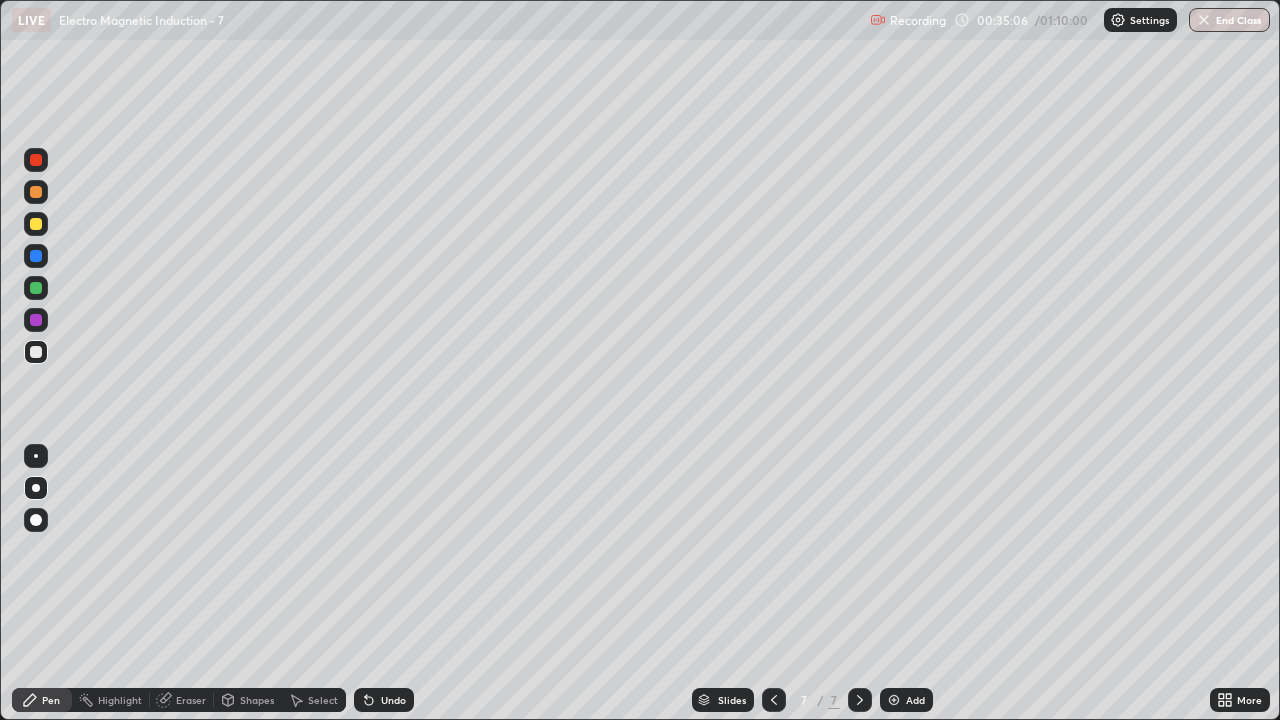 click on "Add" at bounding box center (906, 700) 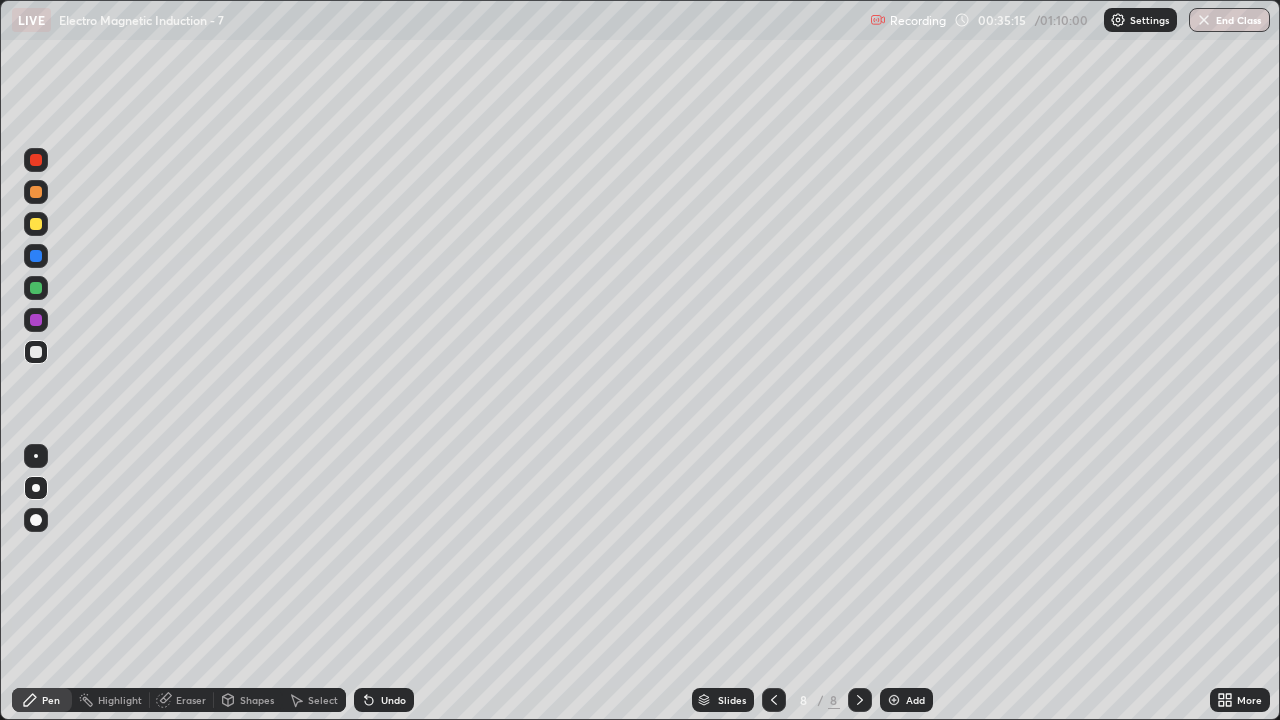 click 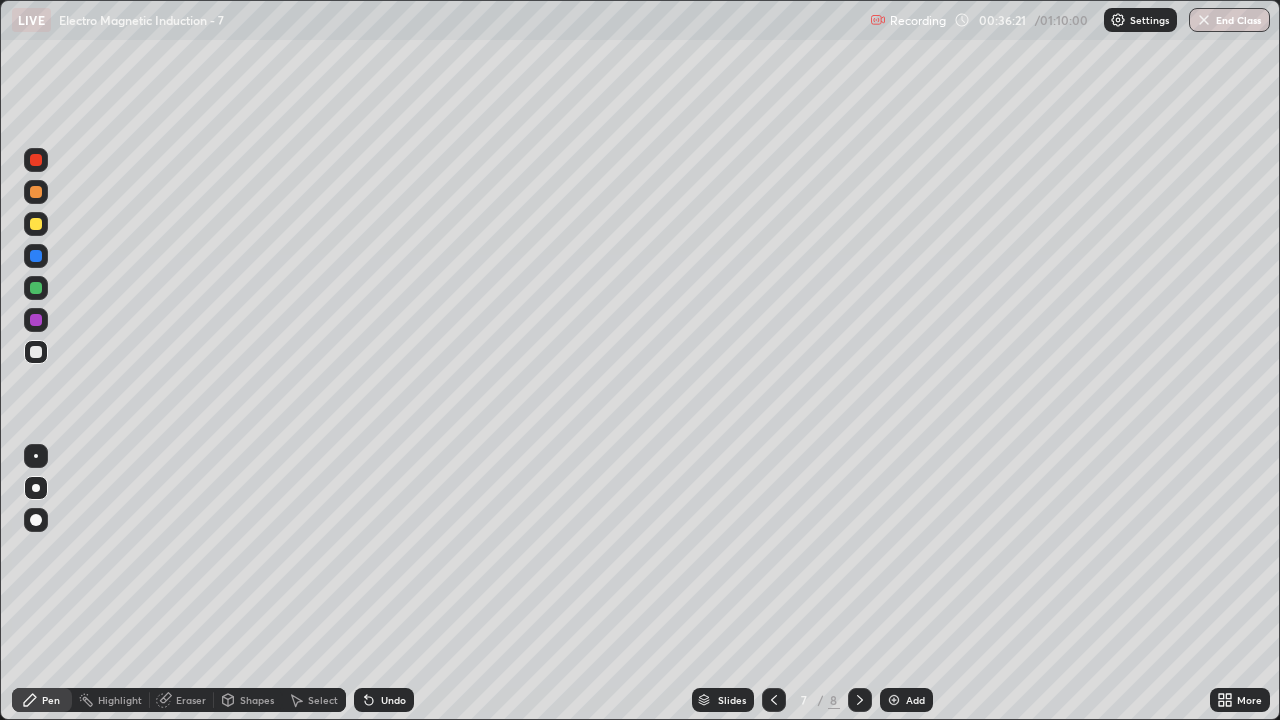 click at bounding box center (860, 700) 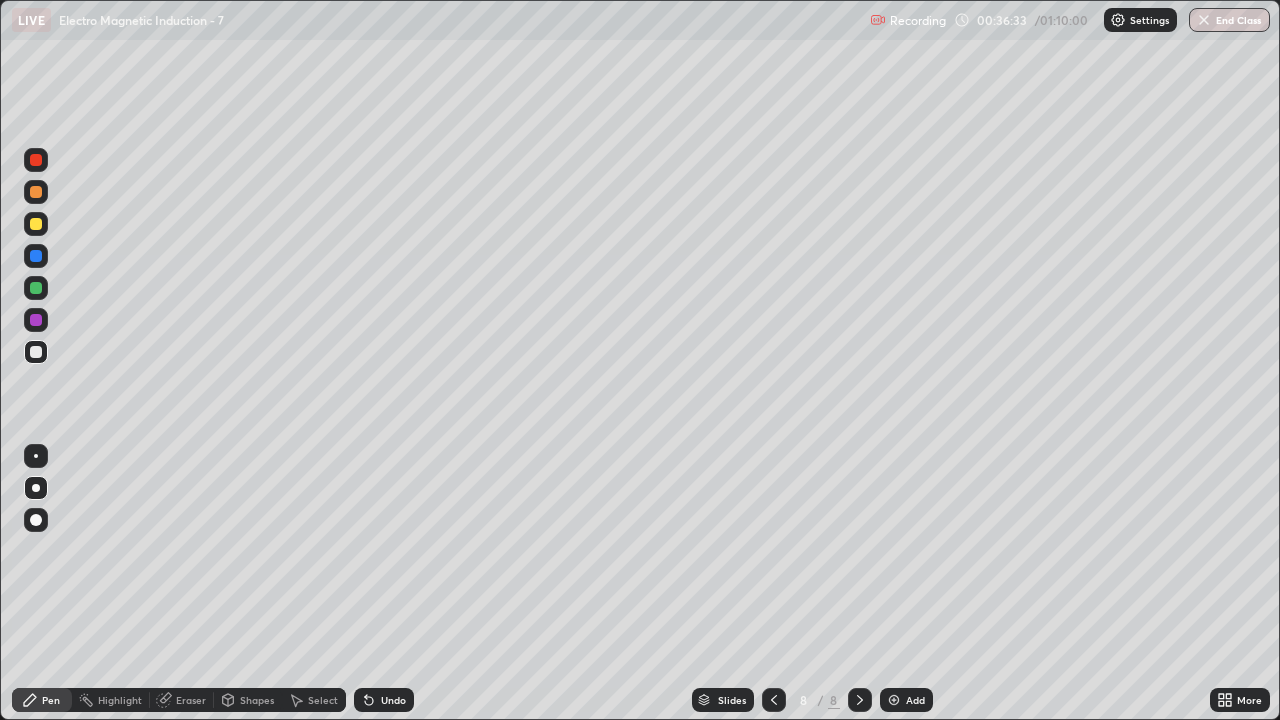 click at bounding box center (36, 288) 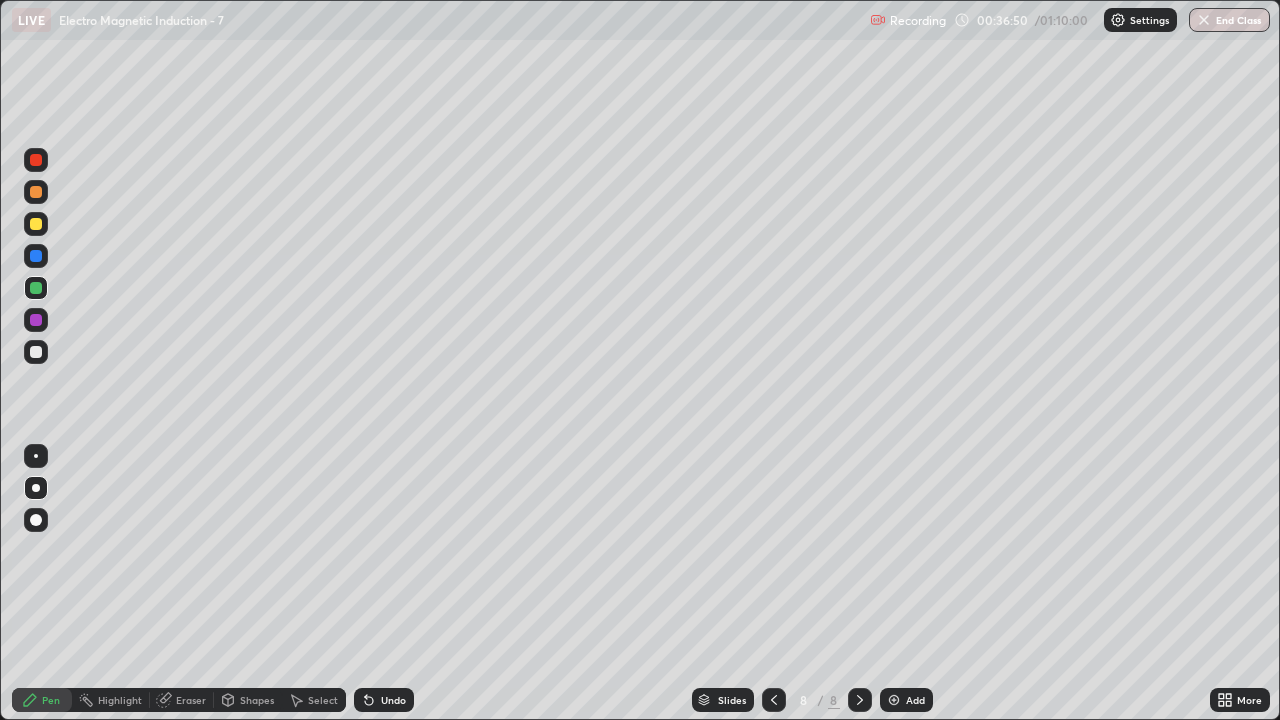 click at bounding box center (36, 352) 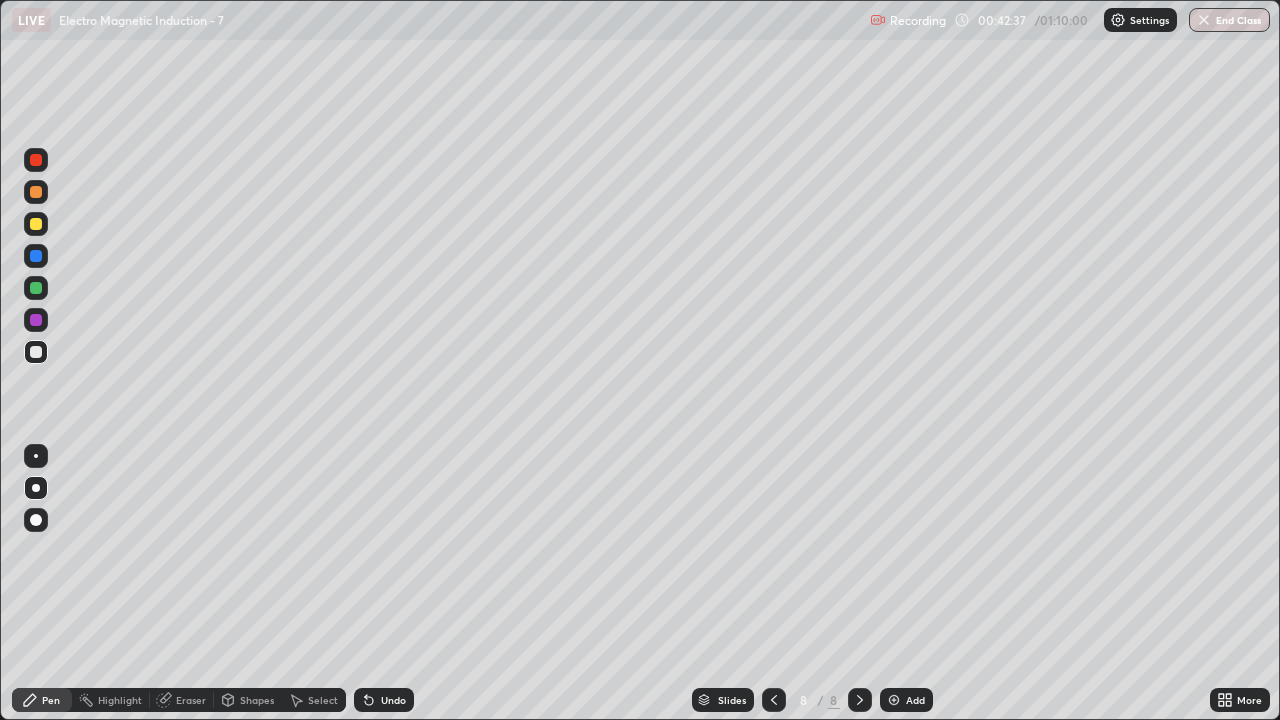 click on "Eraser" at bounding box center [182, 700] 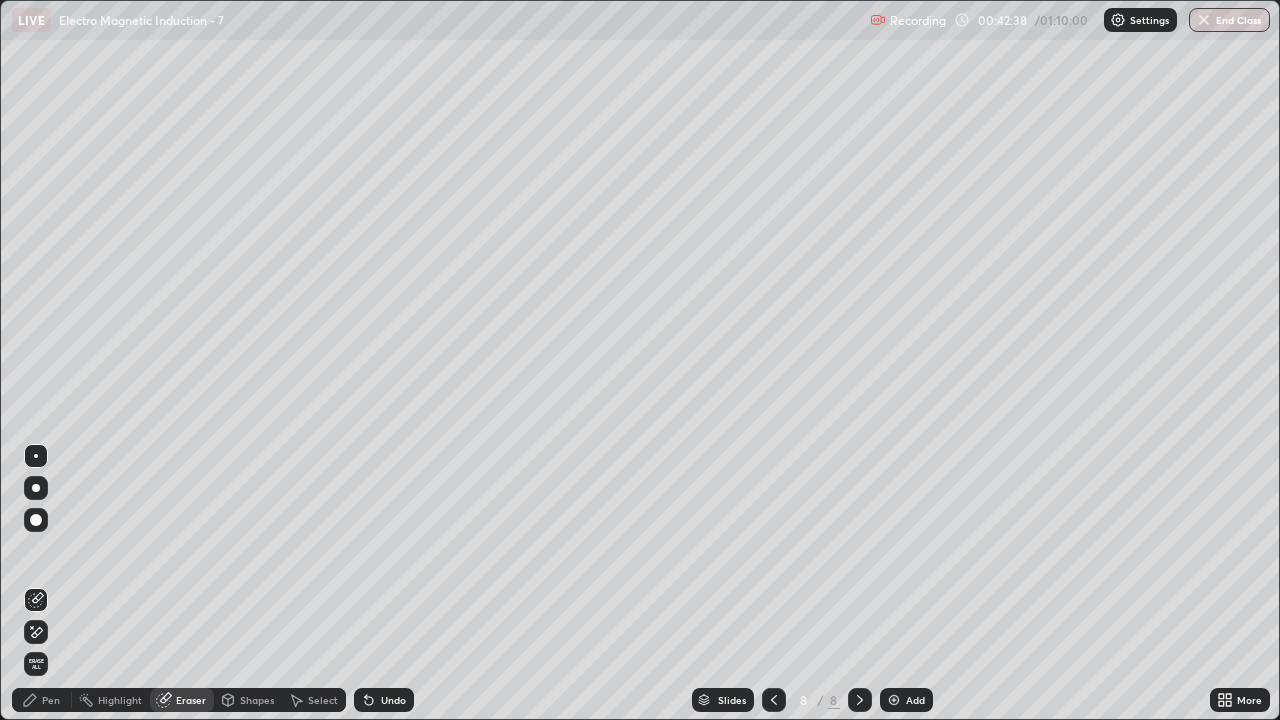 click 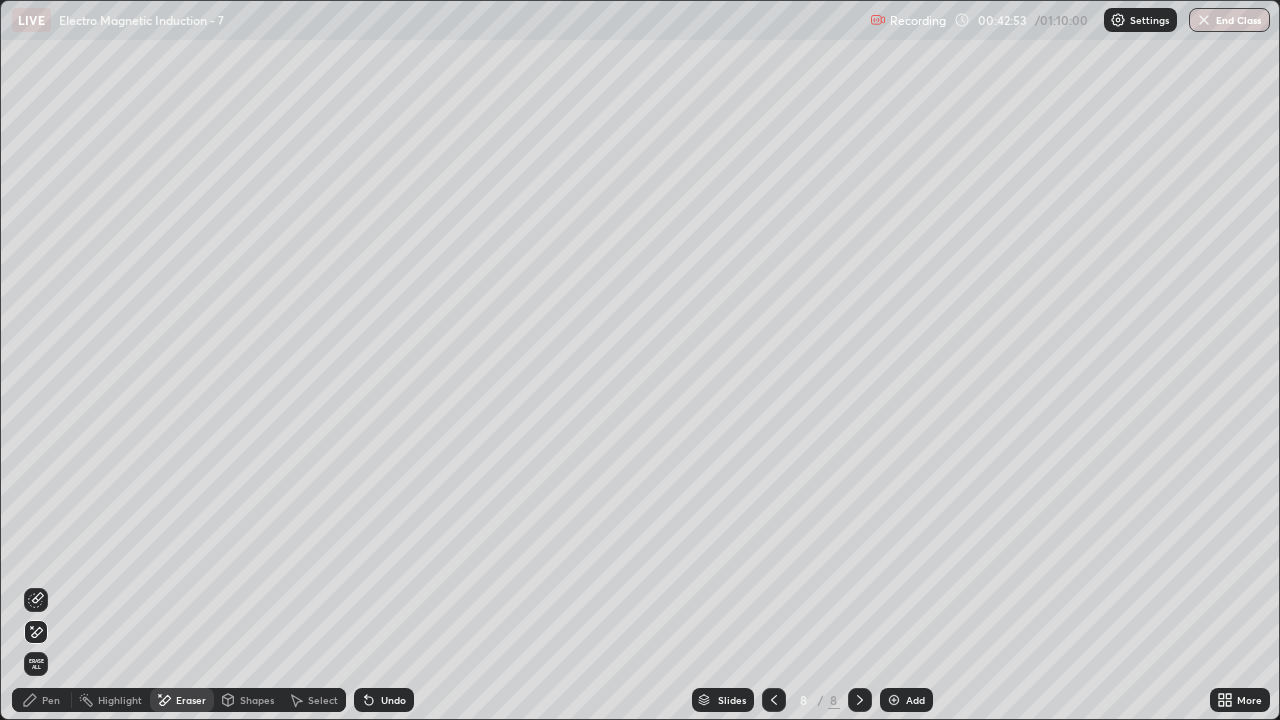 click on "Pen" at bounding box center [51, 700] 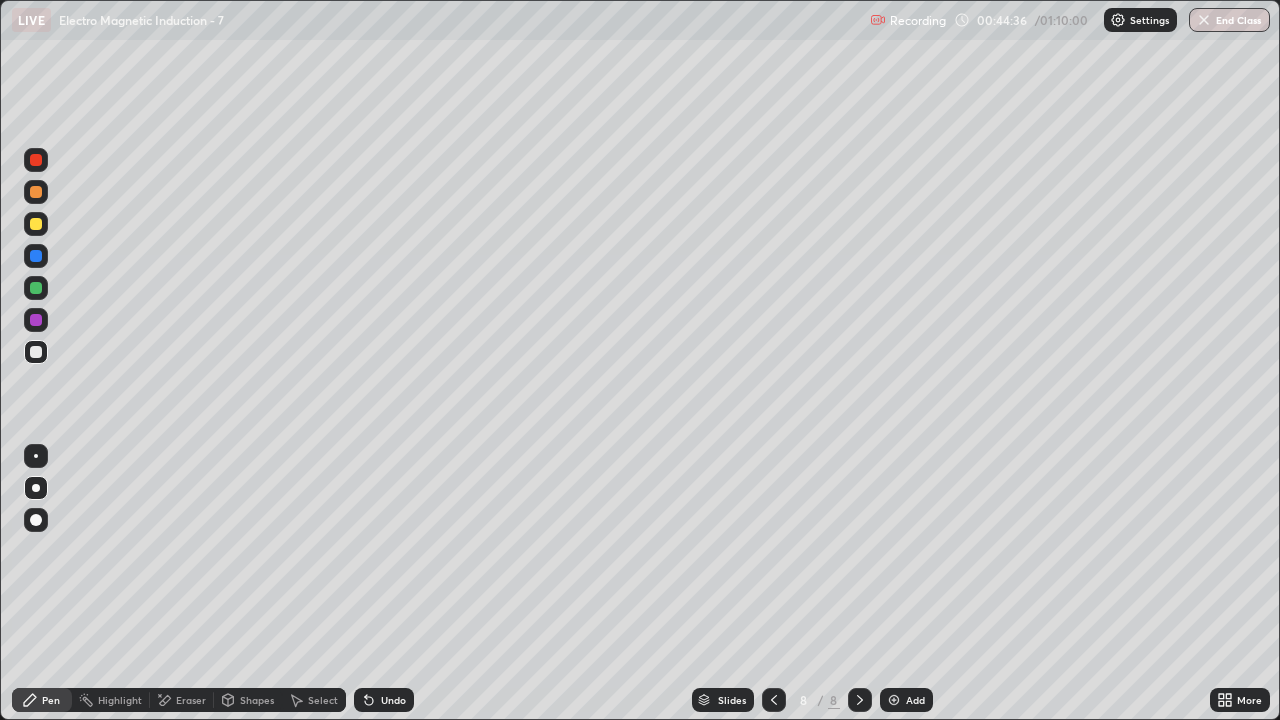 click on "Eraser" at bounding box center (191, 700) 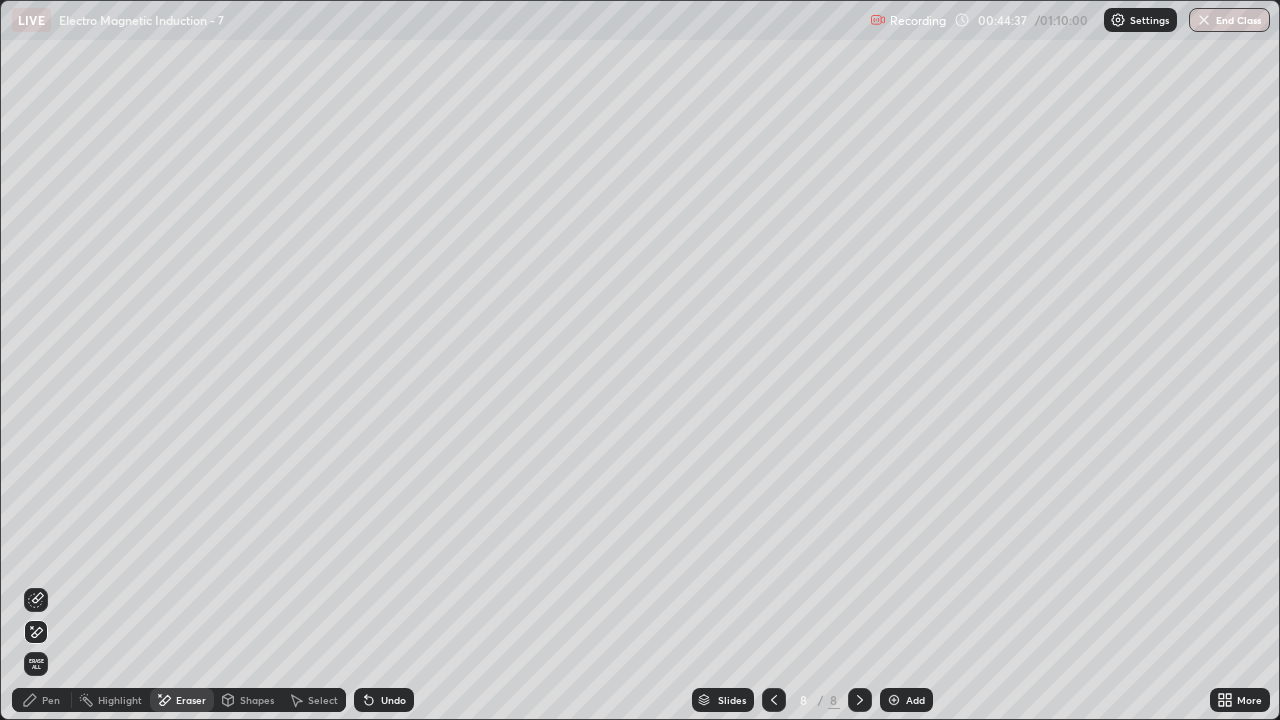 click 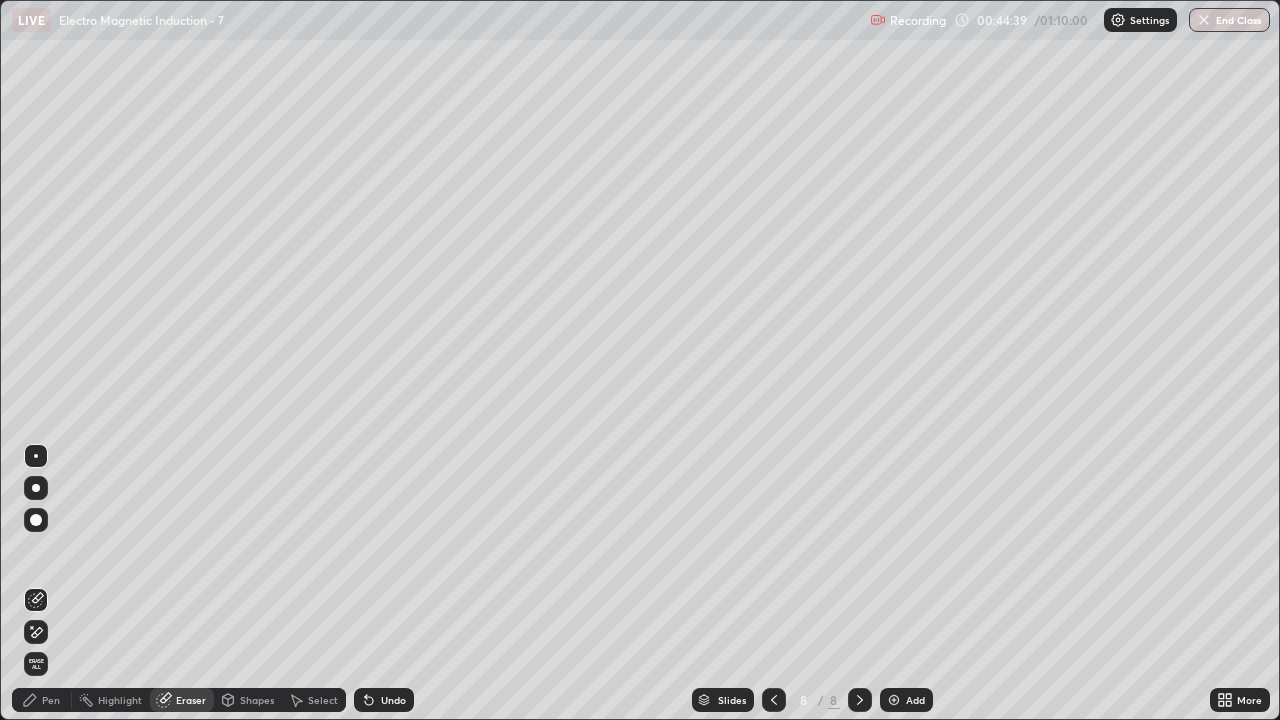 click 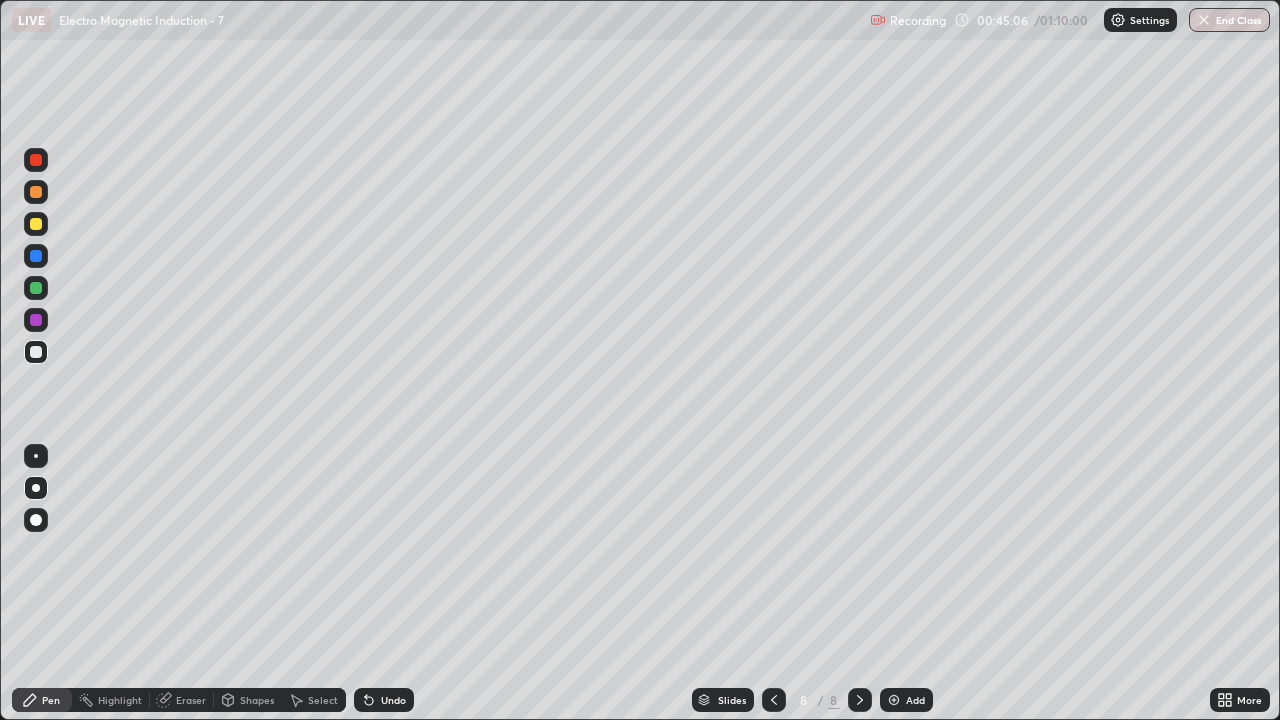 click on "Undo" at bounding box center [393, 700] 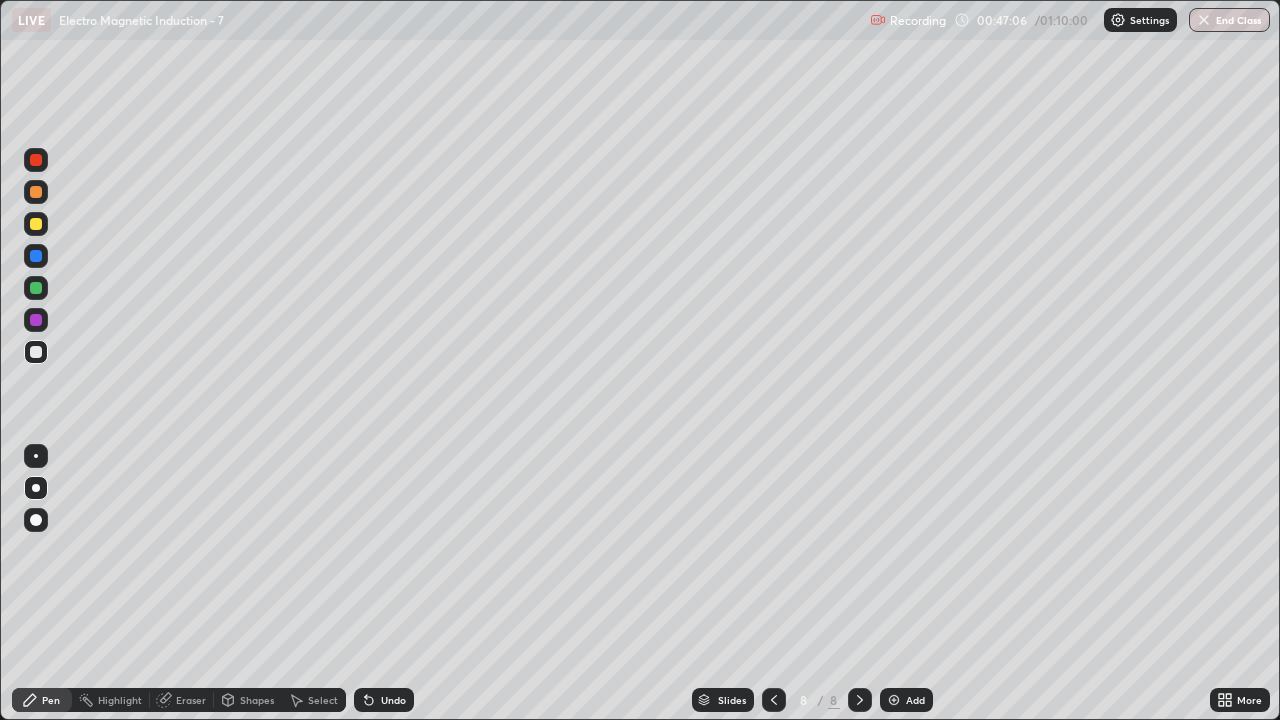 click on "Undo" at bounding box center [393, 700] 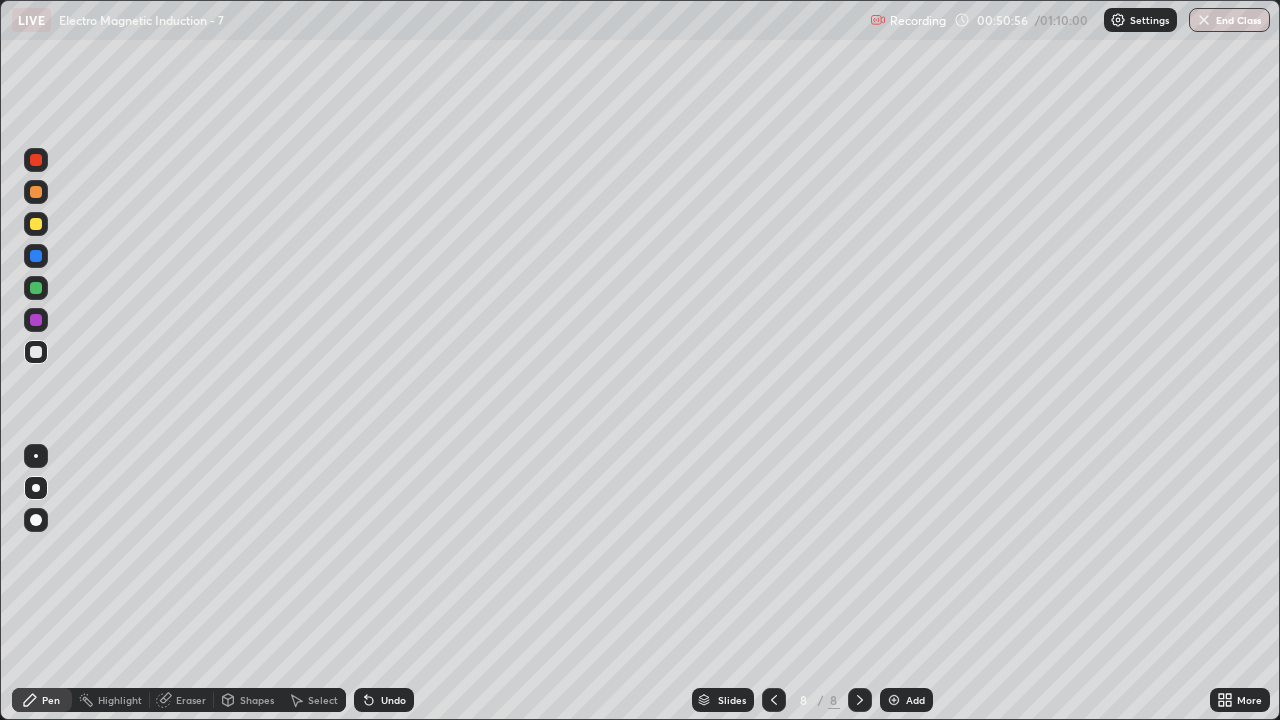click on "Eraser" at bounding box center (191, 700) 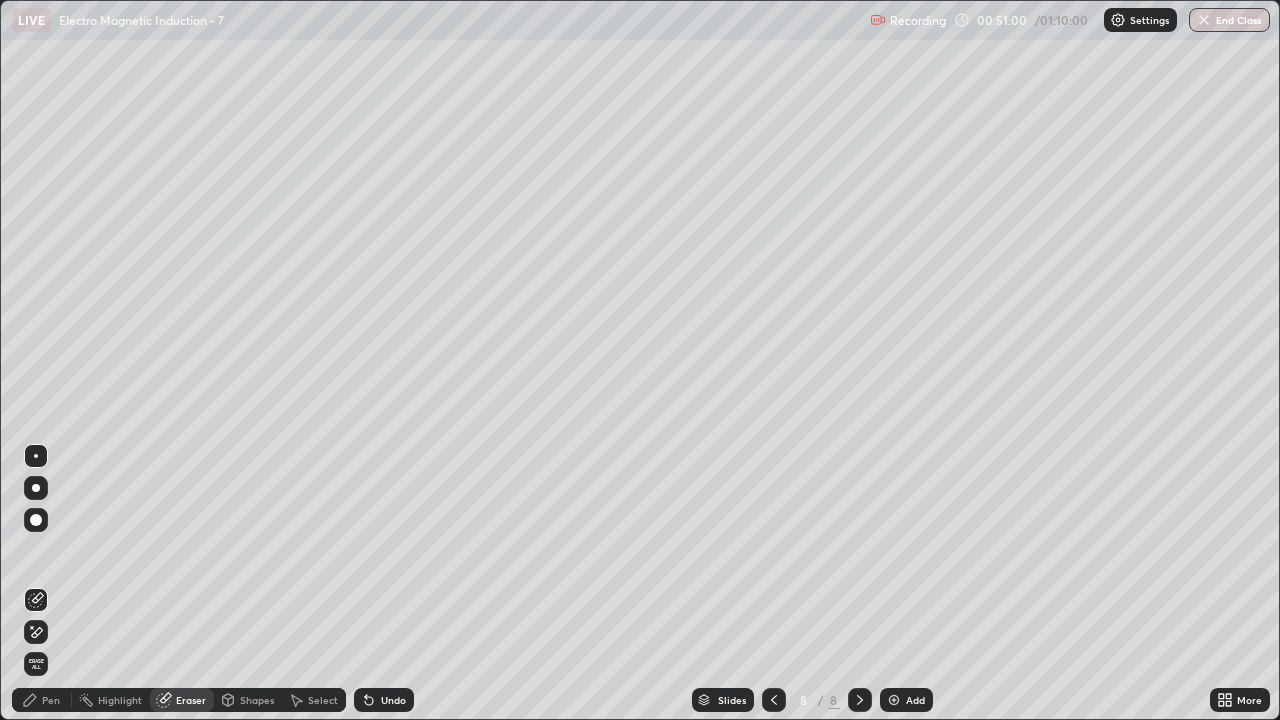 click 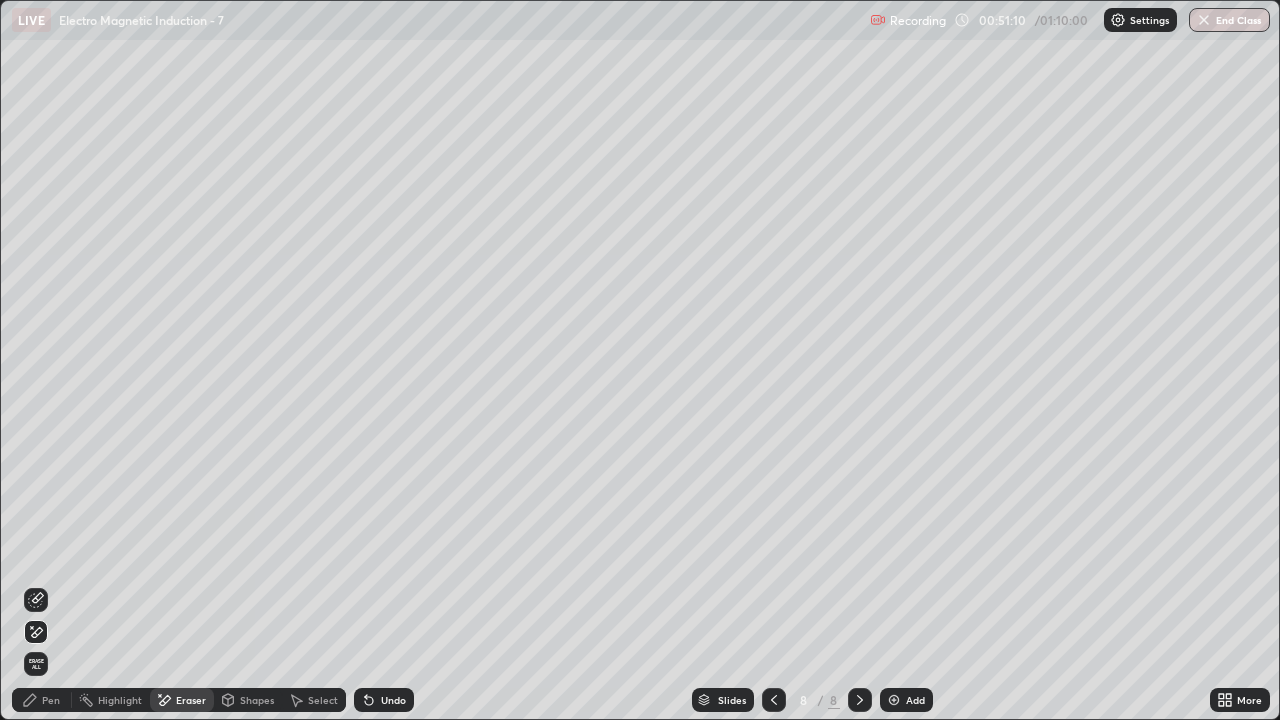 click on "Pen" at bounding box center (51, 700) 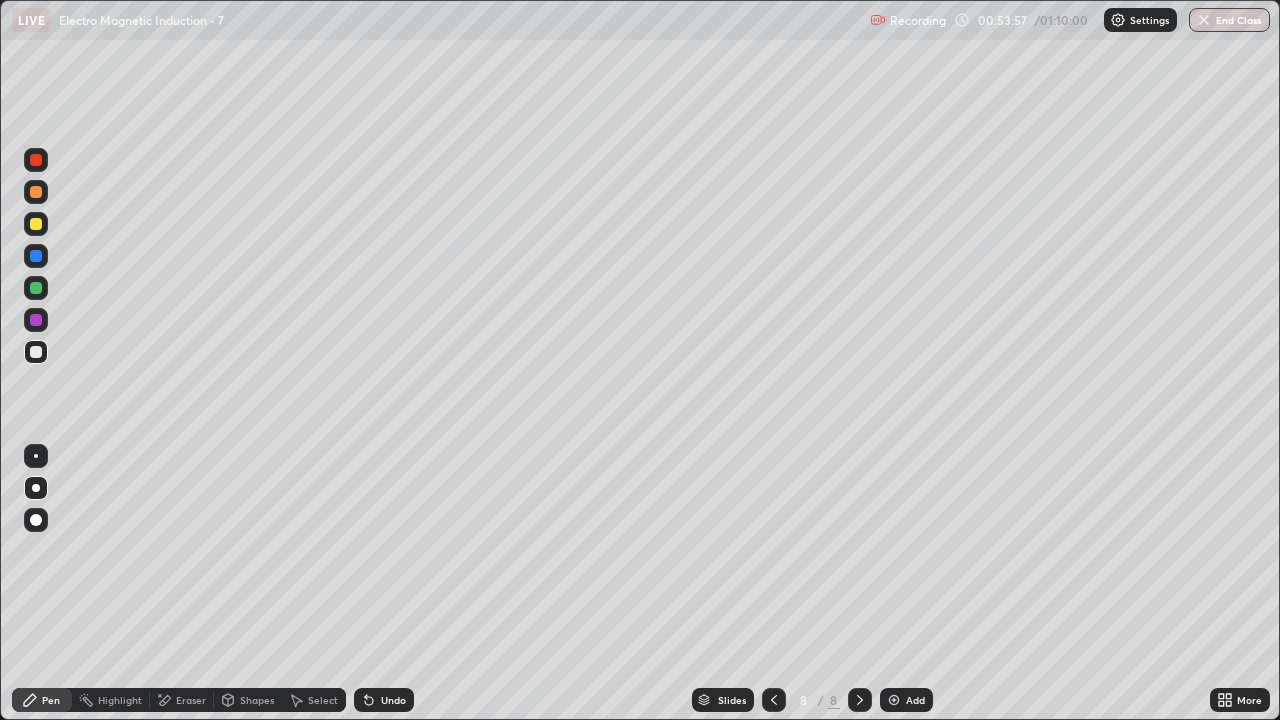 click on "Add" at bounding box center (906, 700) 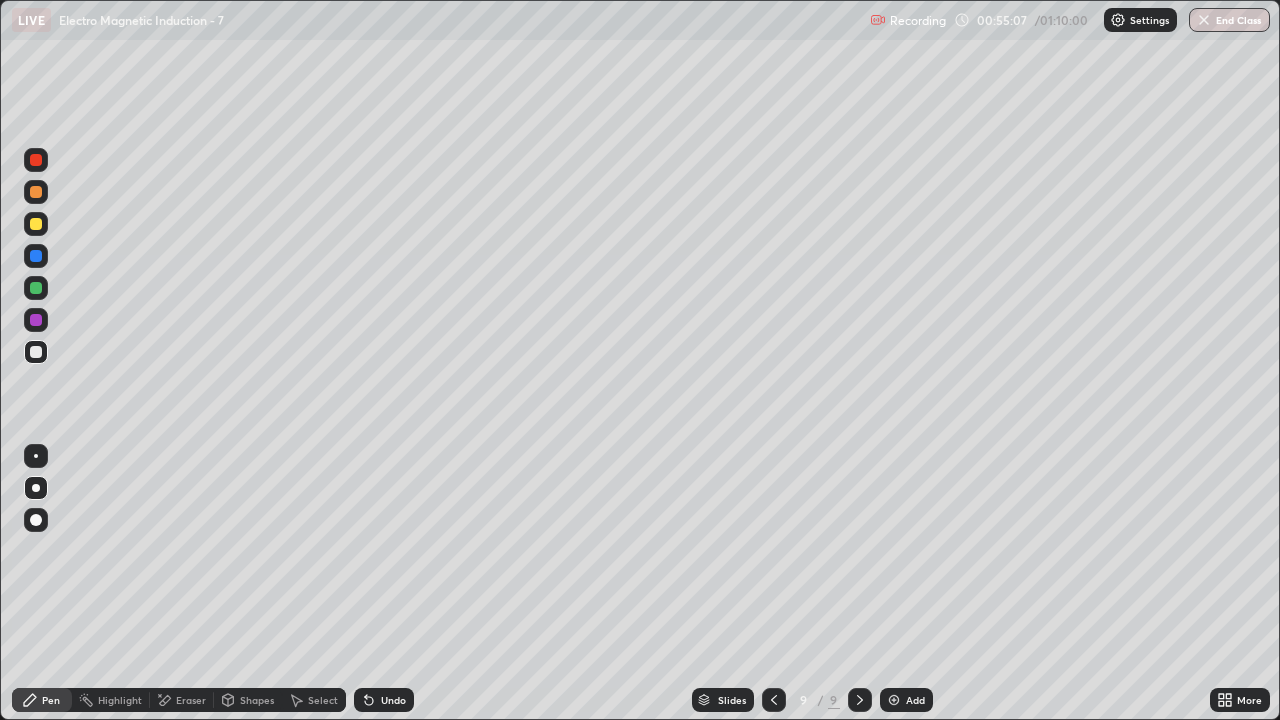 click on "Undo" at bounding box center [393, 700] 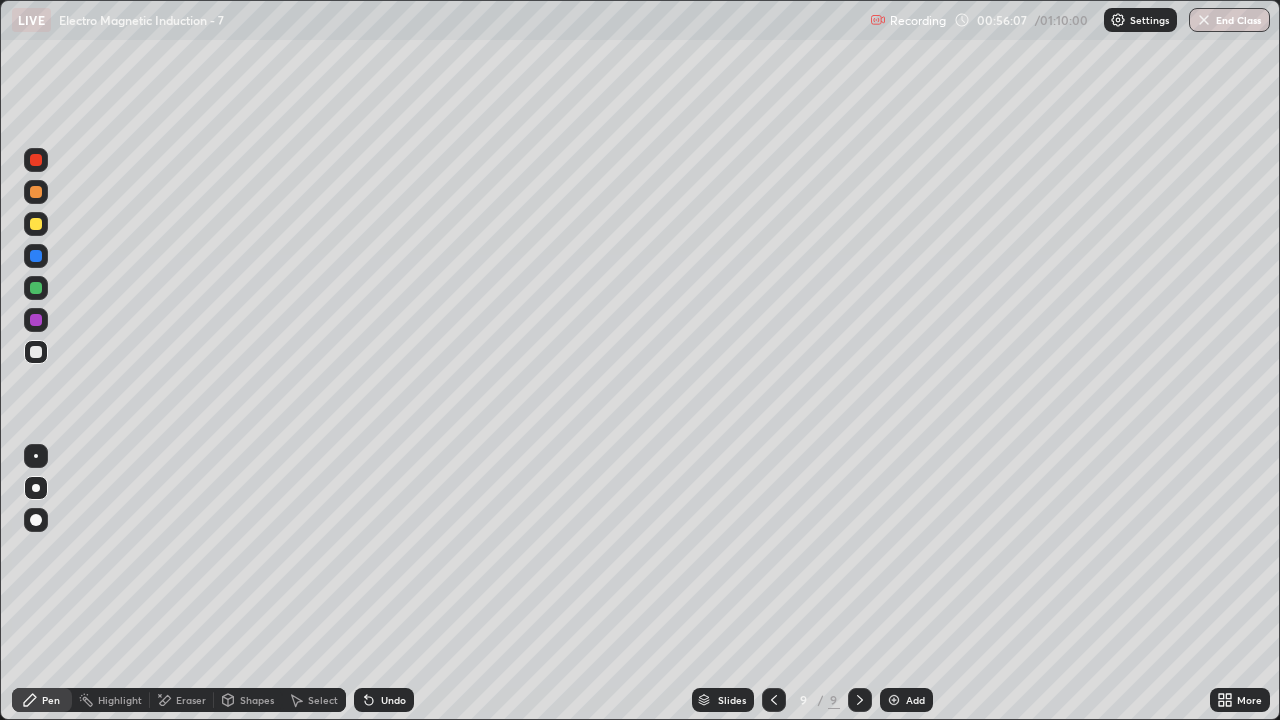 click on "Undo" at bounding box center (384, 700) 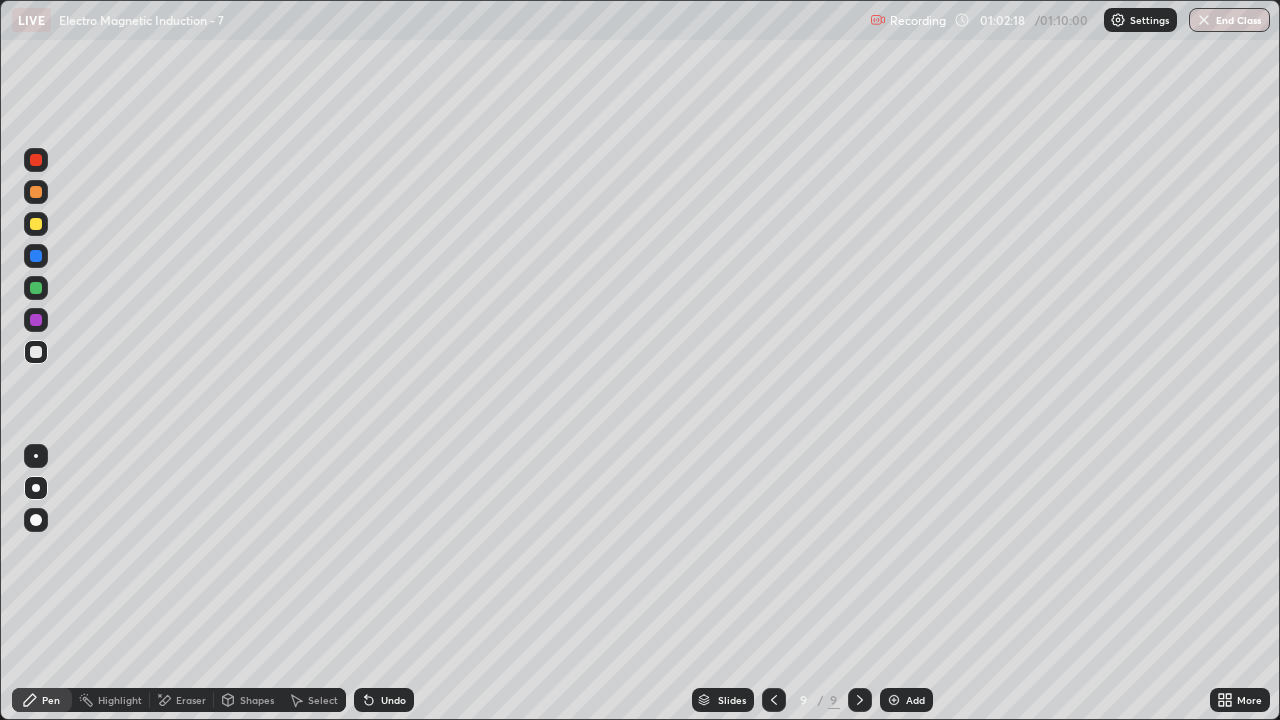 click 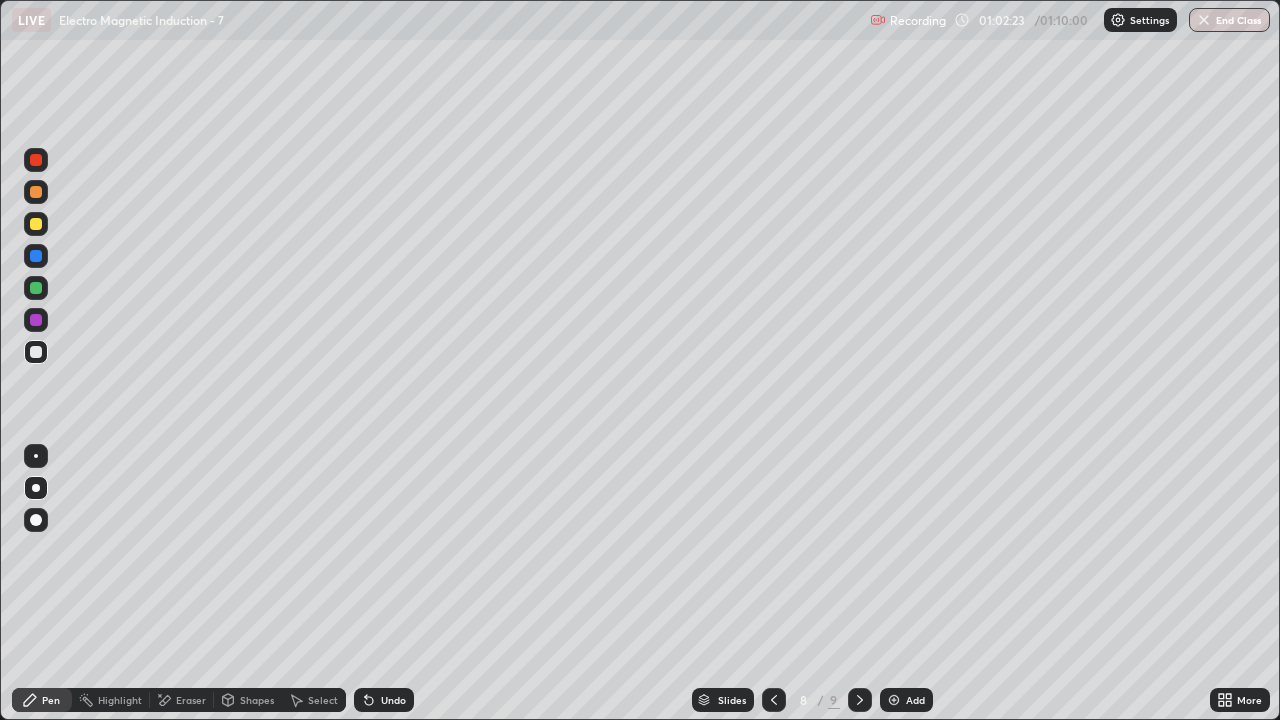 click 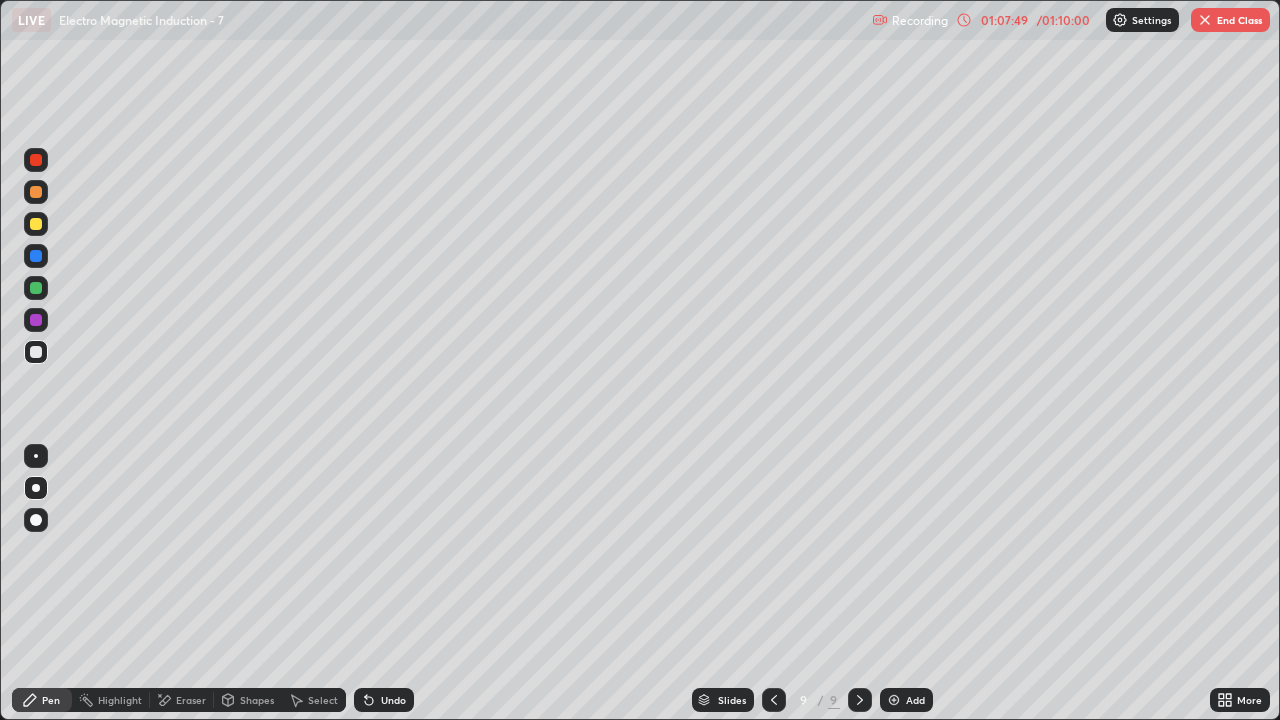 click on "End Class" at bounding box center (1230, 20) 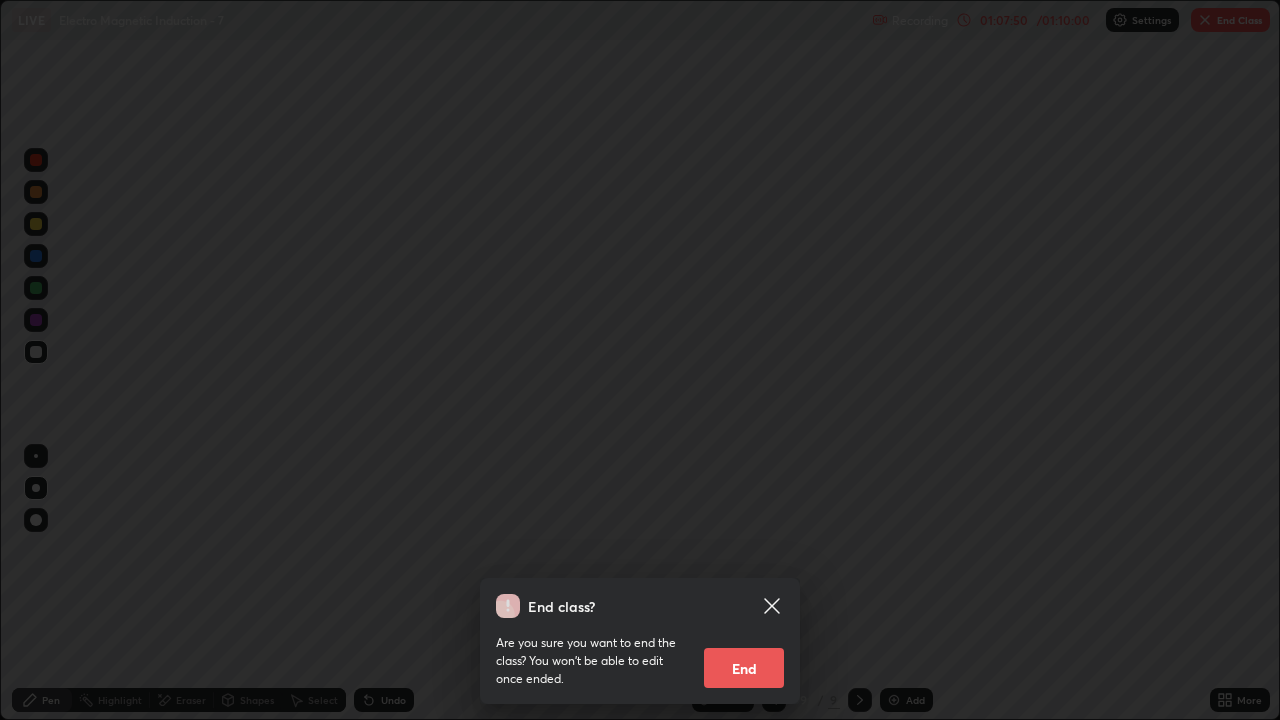 click on "End" at bounding box center (744, 668) 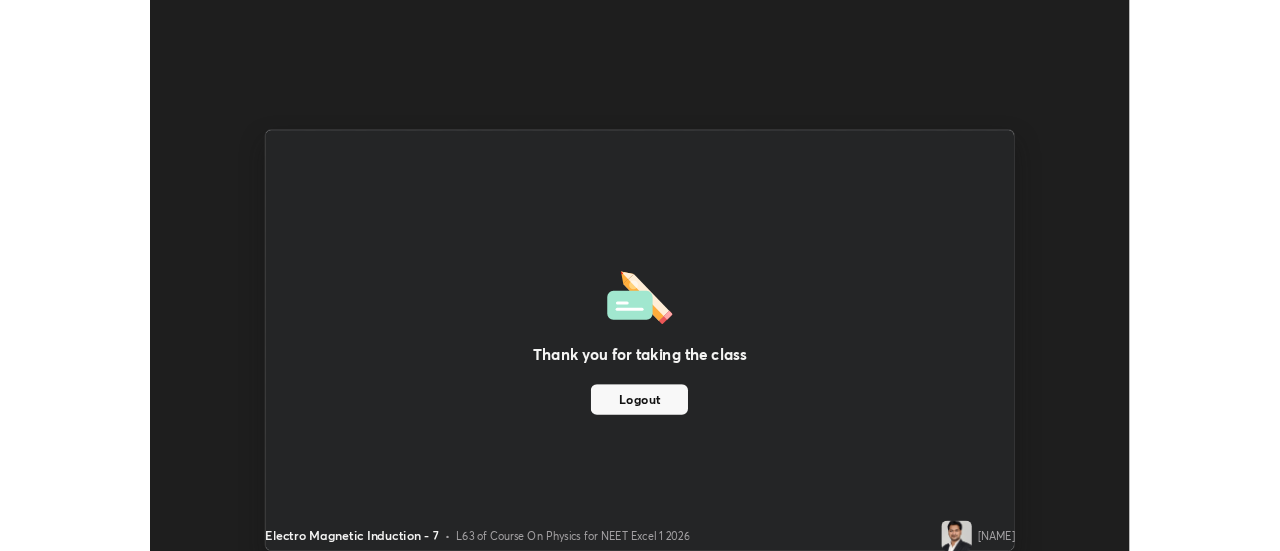 scroll, scrollTop: 551, scrollLeft: 1280, axis: both 